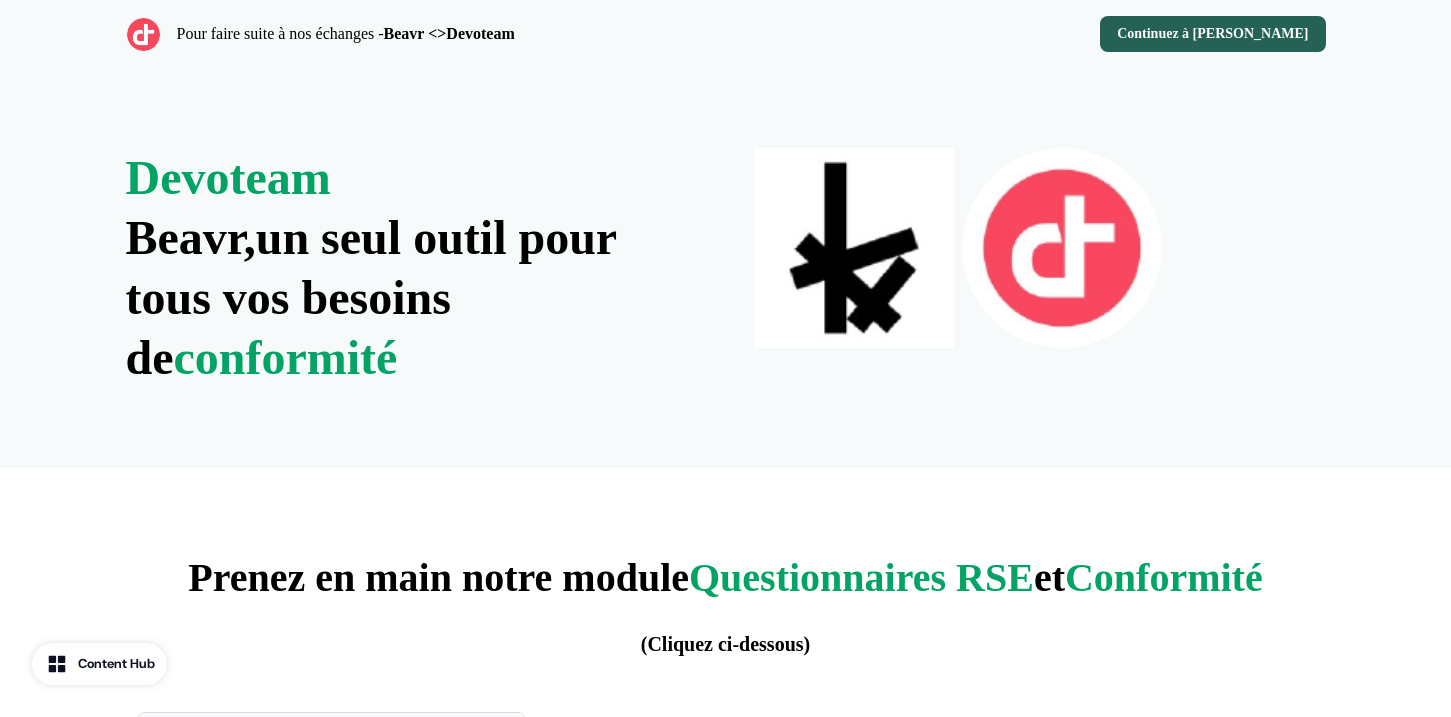 scroll, scrollTop: 0, scrollLeft: 0, axis: both 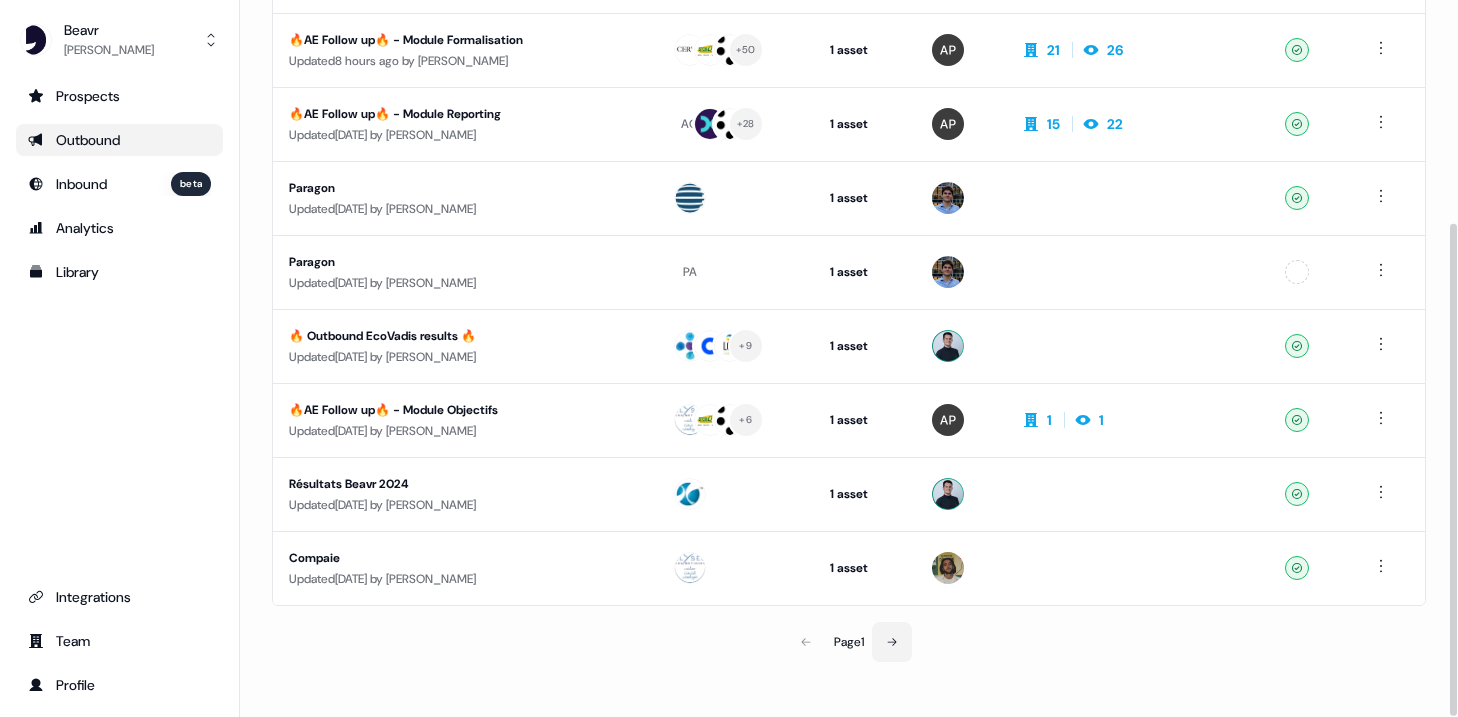 click 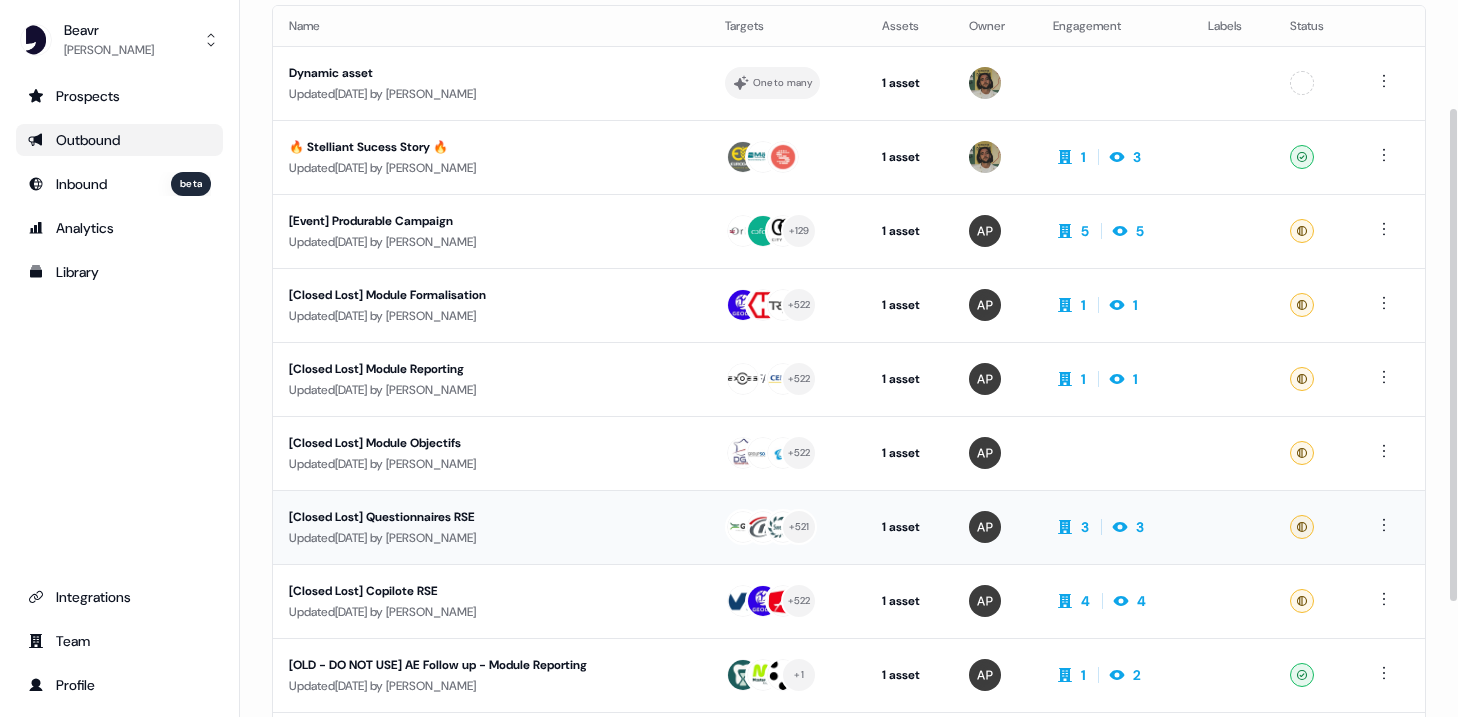 scroll, scrollTop: 161, scrollLeft: 0, axis: vertical 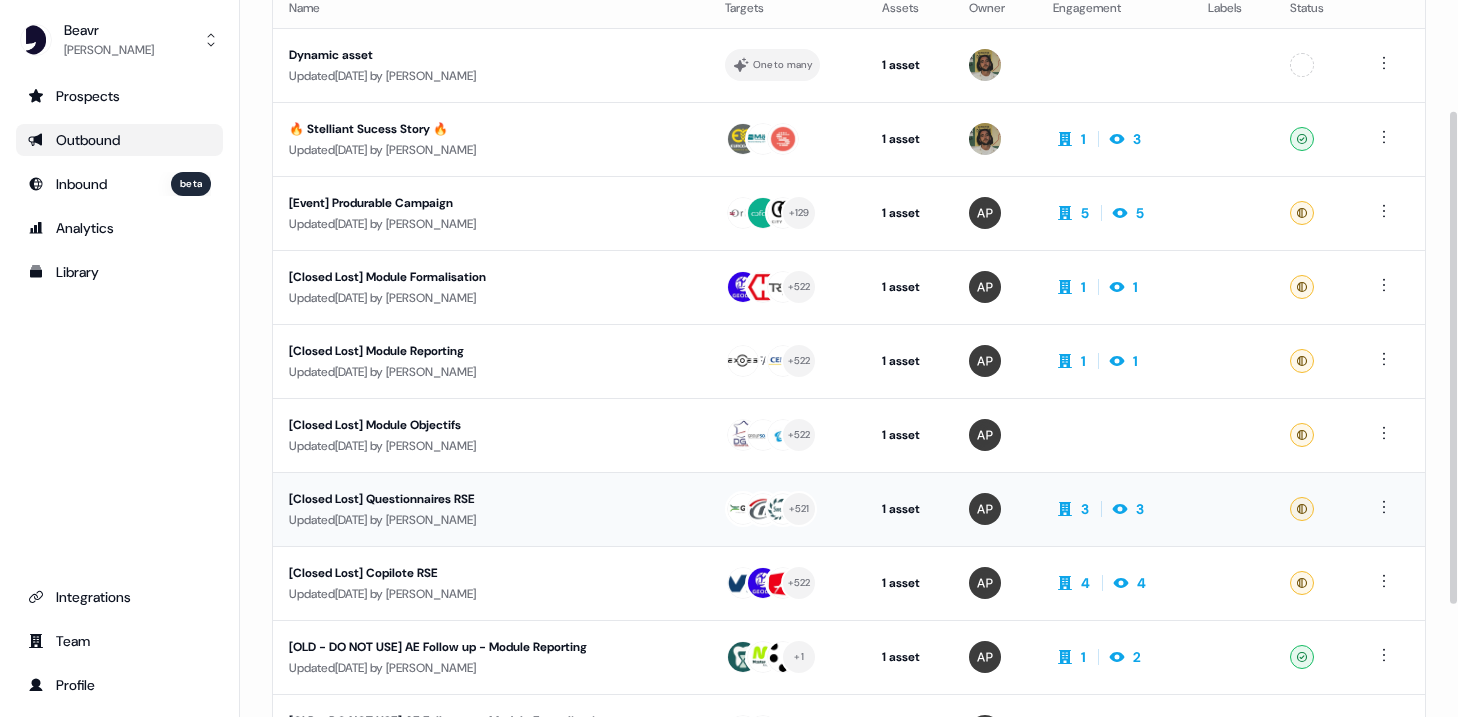 click on "Updated  2 months ago   by   Alexis Prades" at bounding box center (491, 520) 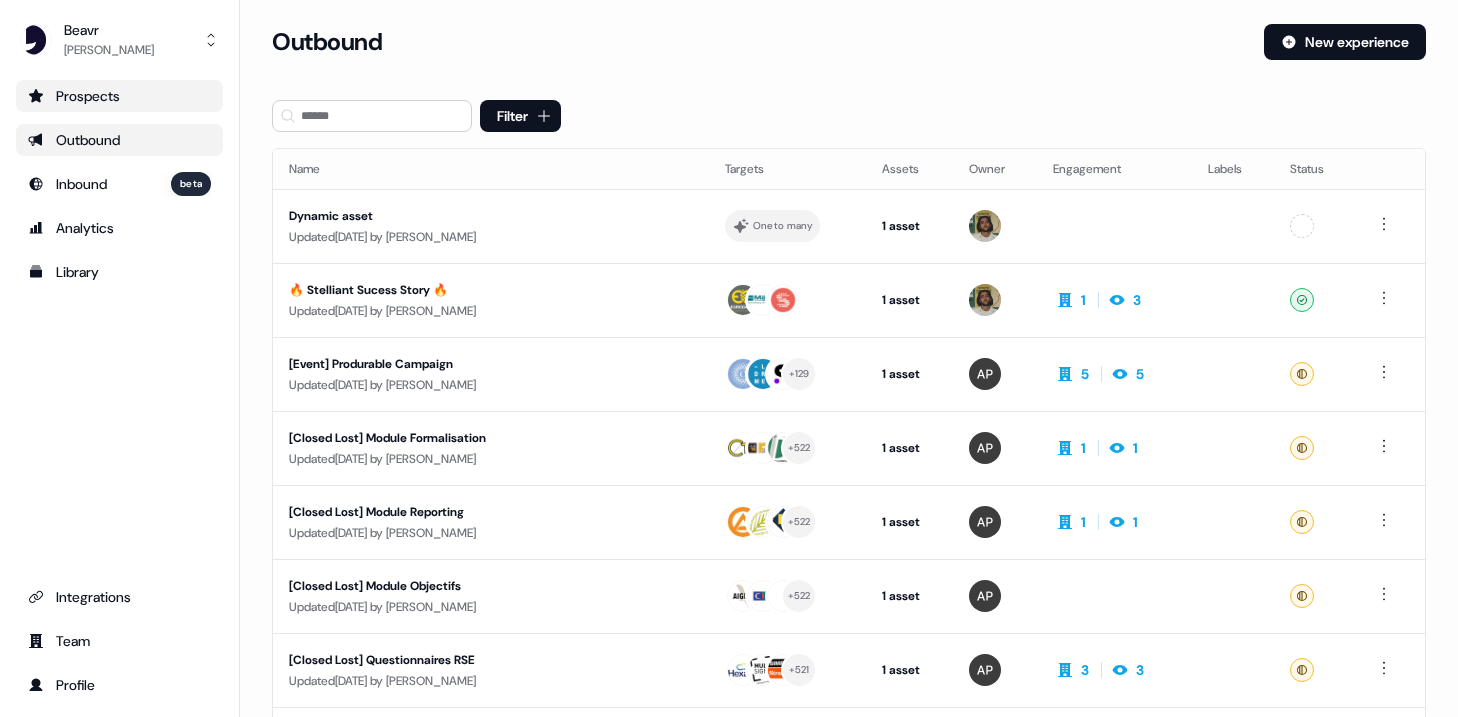 click on "Prospects" at bounding box center (119, 96) 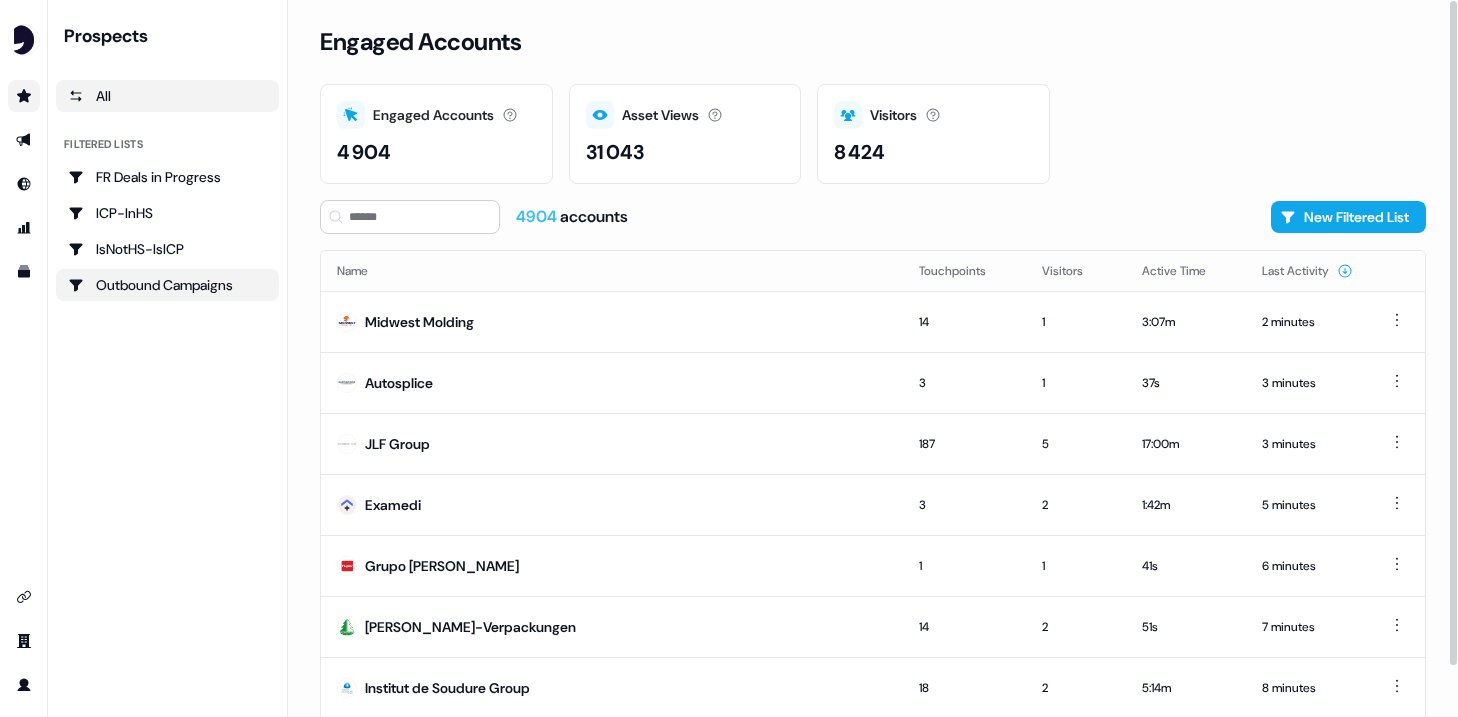 click on "Outbound Campaigns" at bounding box center [167, 285] 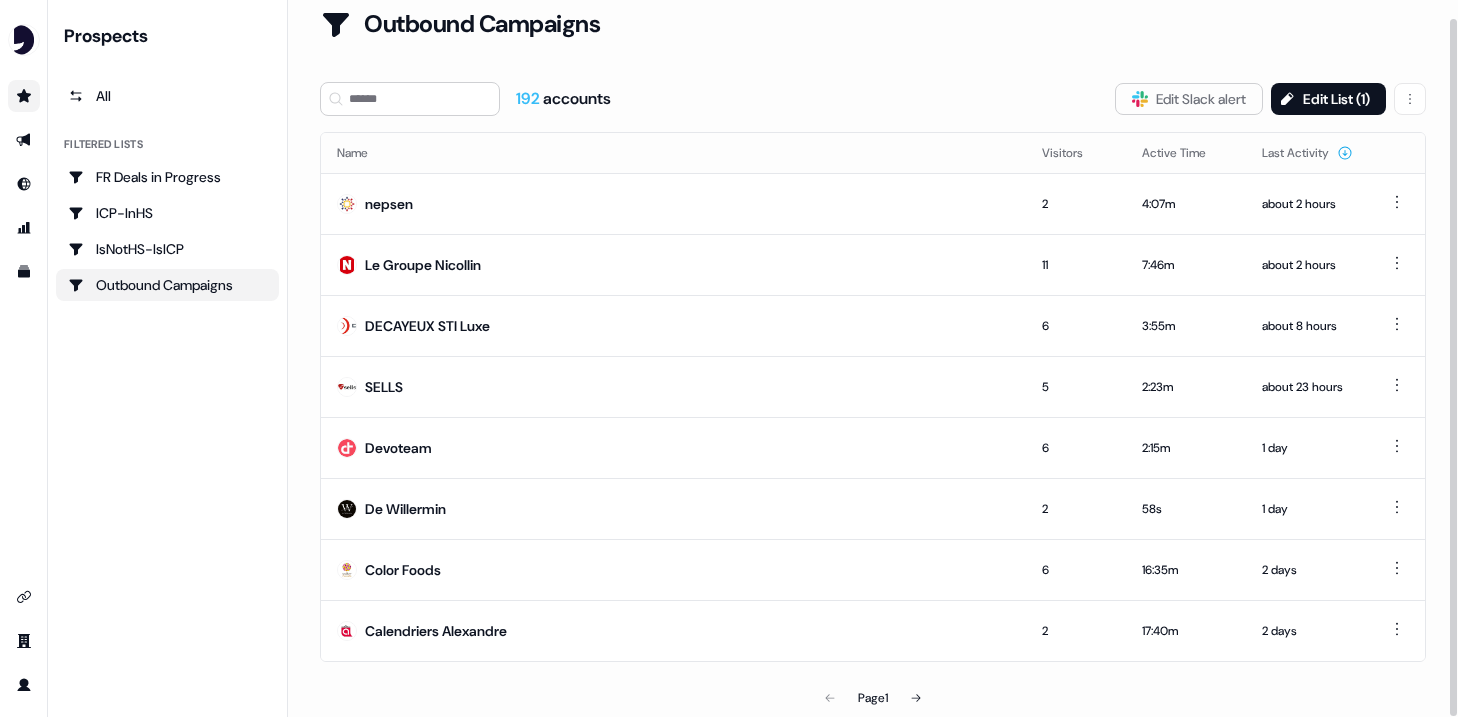 scroll, scrollTop: 0, scrollLeft: 0, axis: both 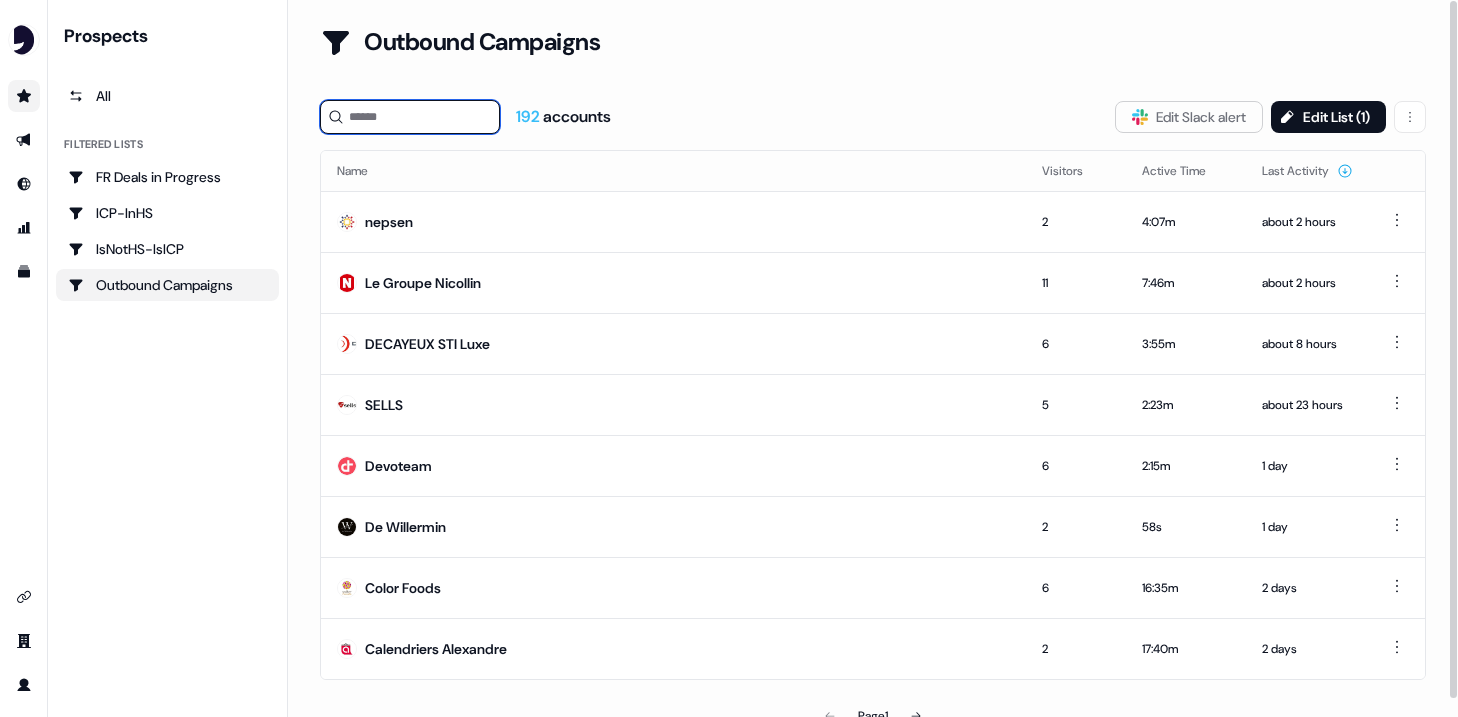 click at bounding box center (410, 117) 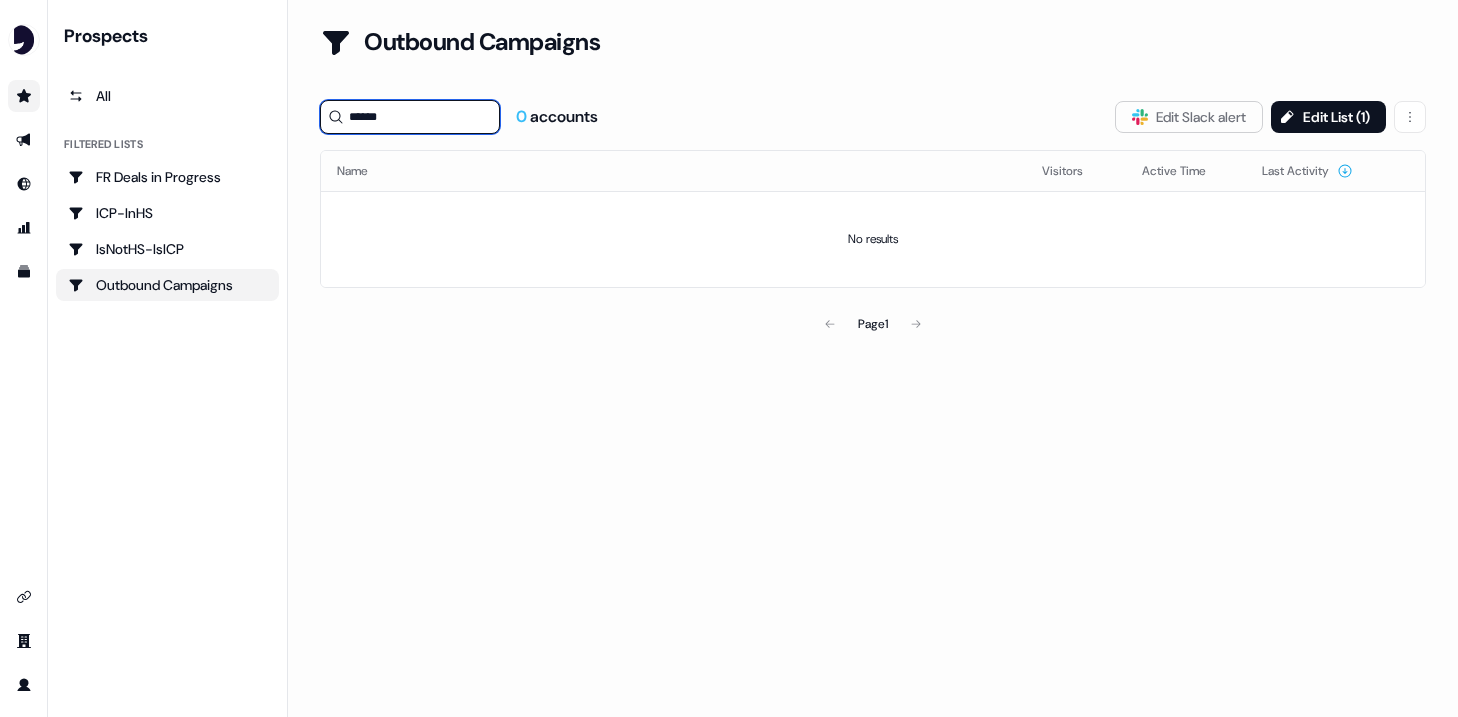 type on "******" 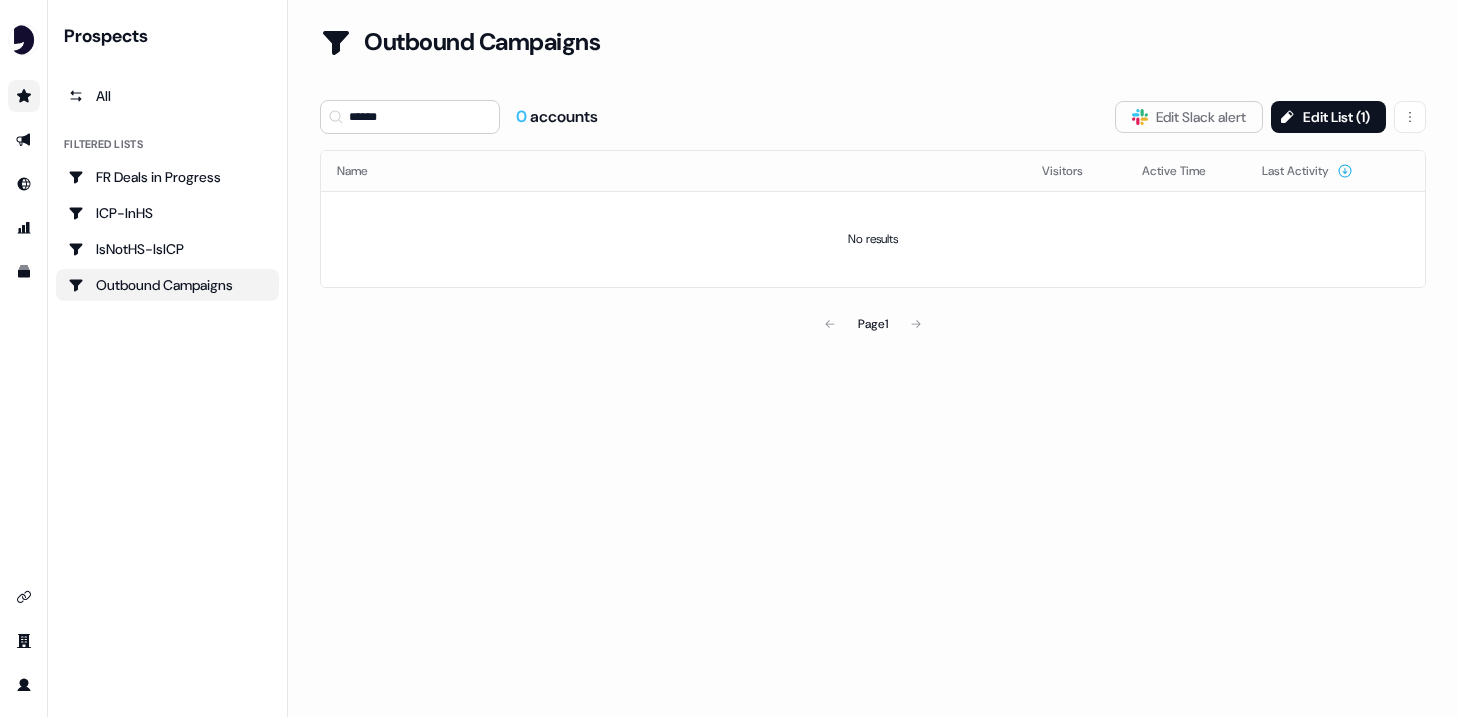 click on "Outbound Campaigns" at bounding box center (460, 54) 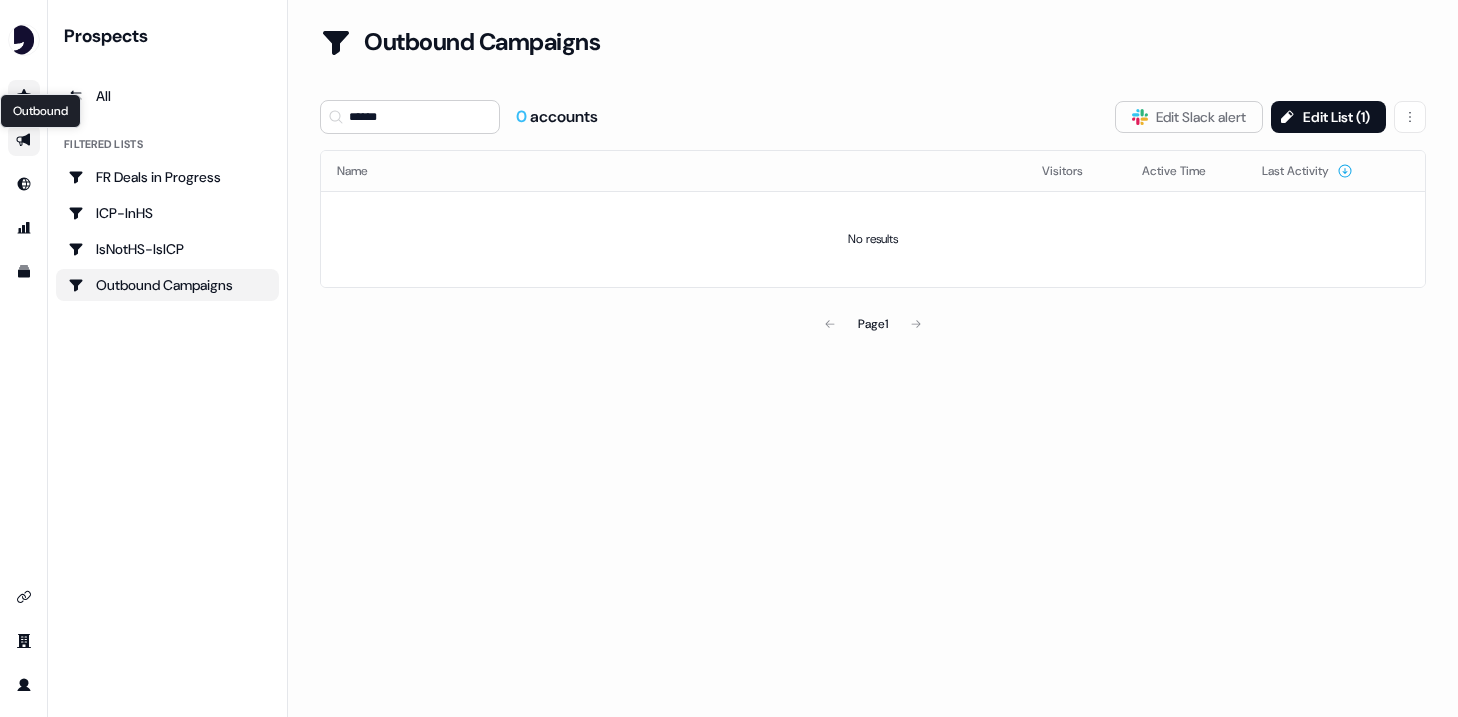 click 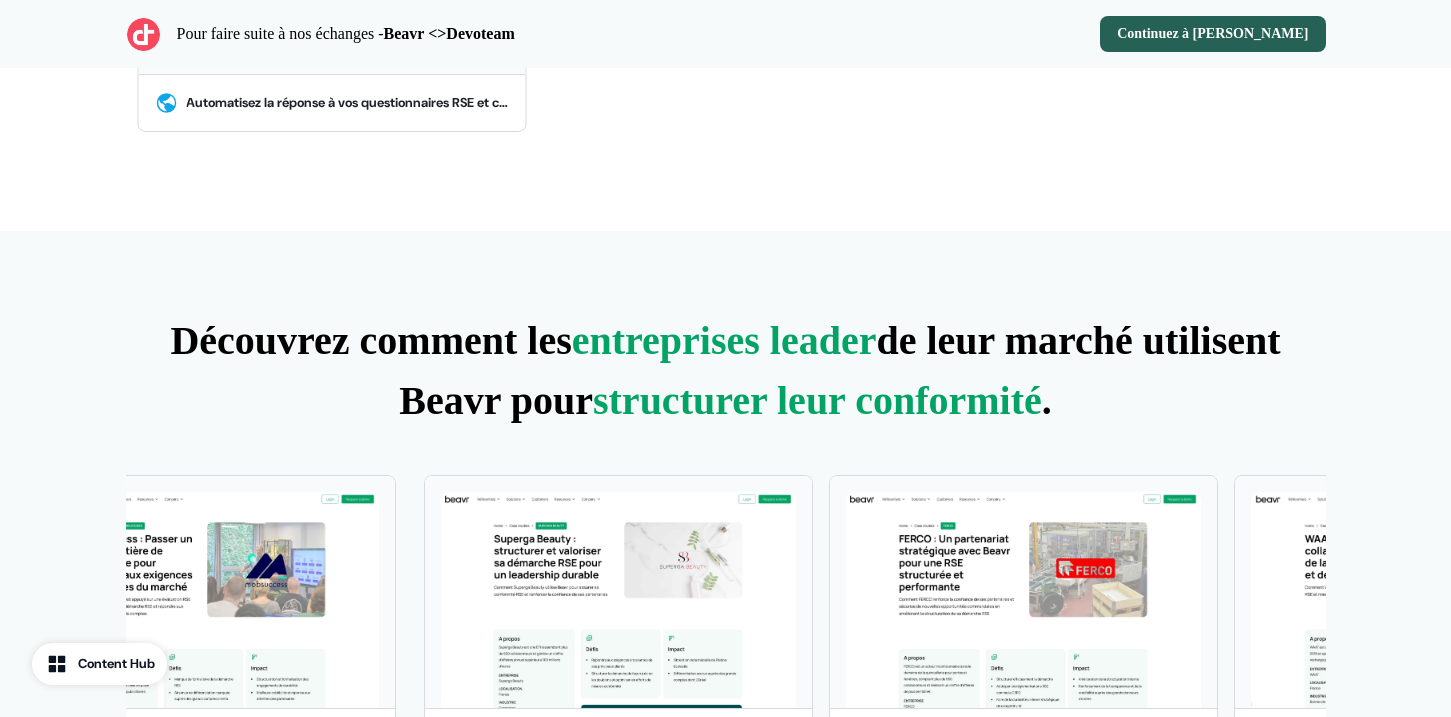 scroll, scrollTop: 0, scrollLeft: 0, axis: both 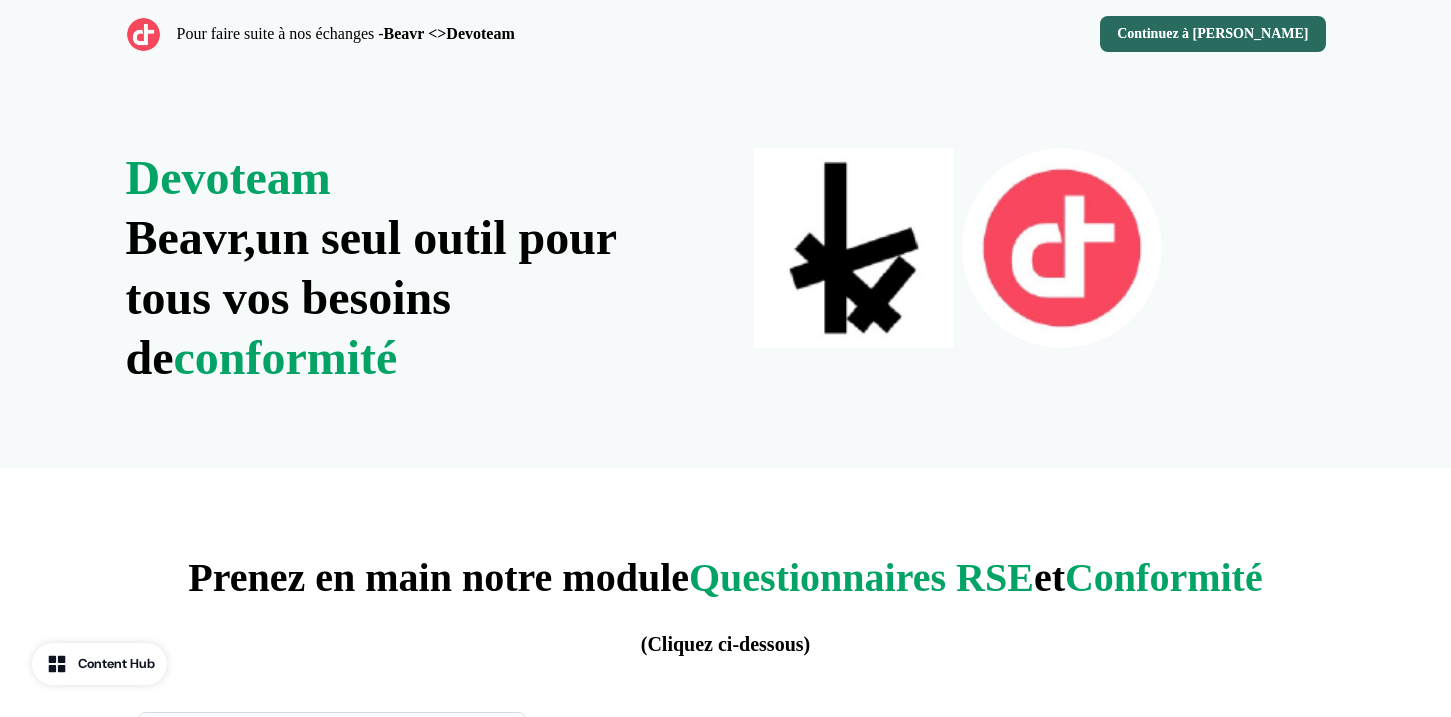 click on "Continuez à [PERSON_NAME]" at bounding box center [1212, 34] 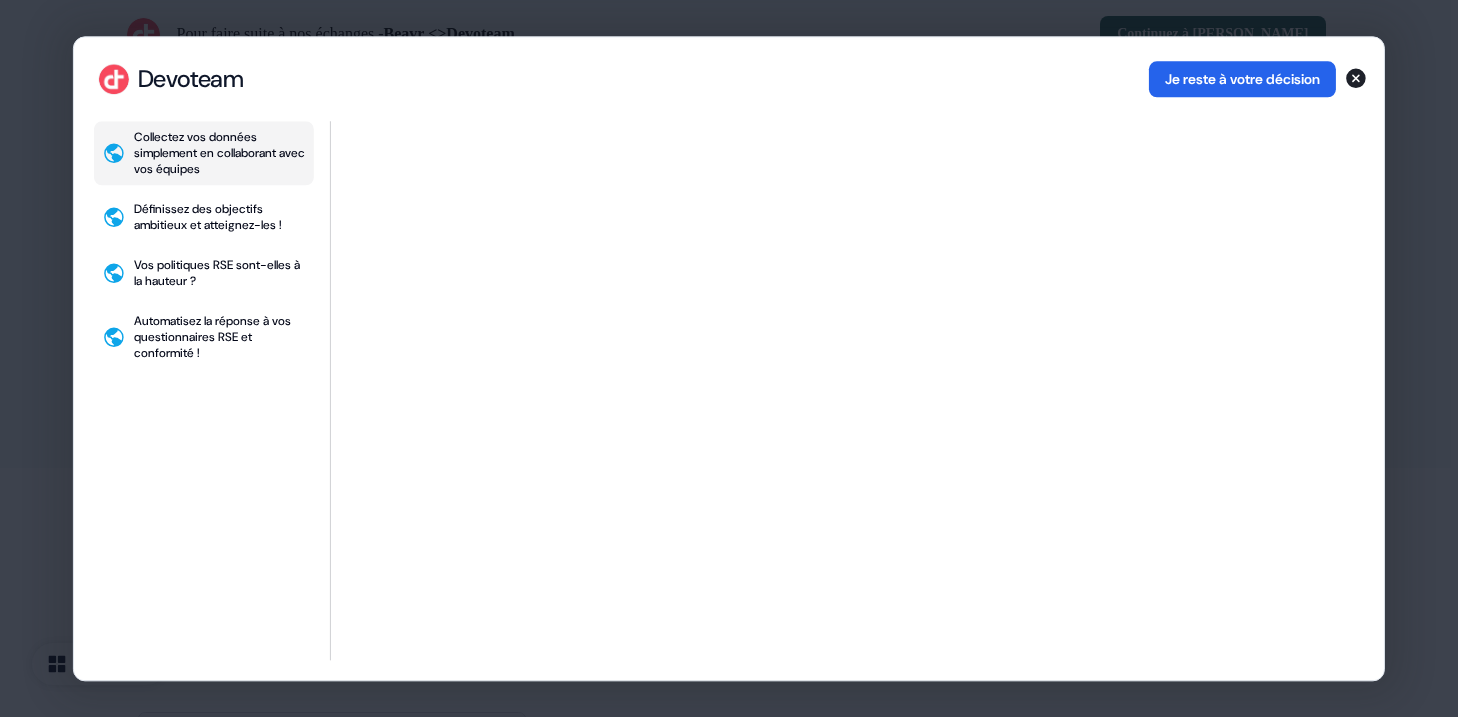 click on "Je reste à votre décision" at bounding box center (1242, 79) 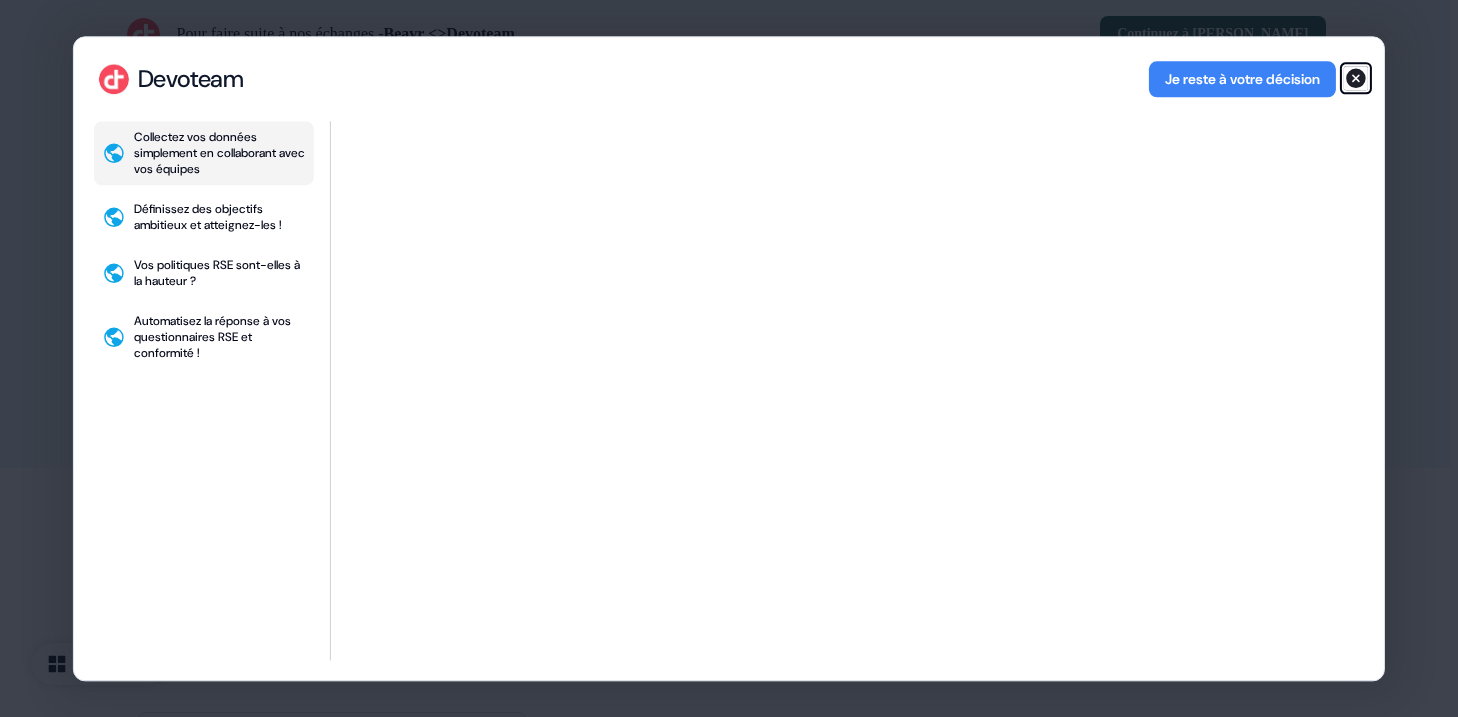 click 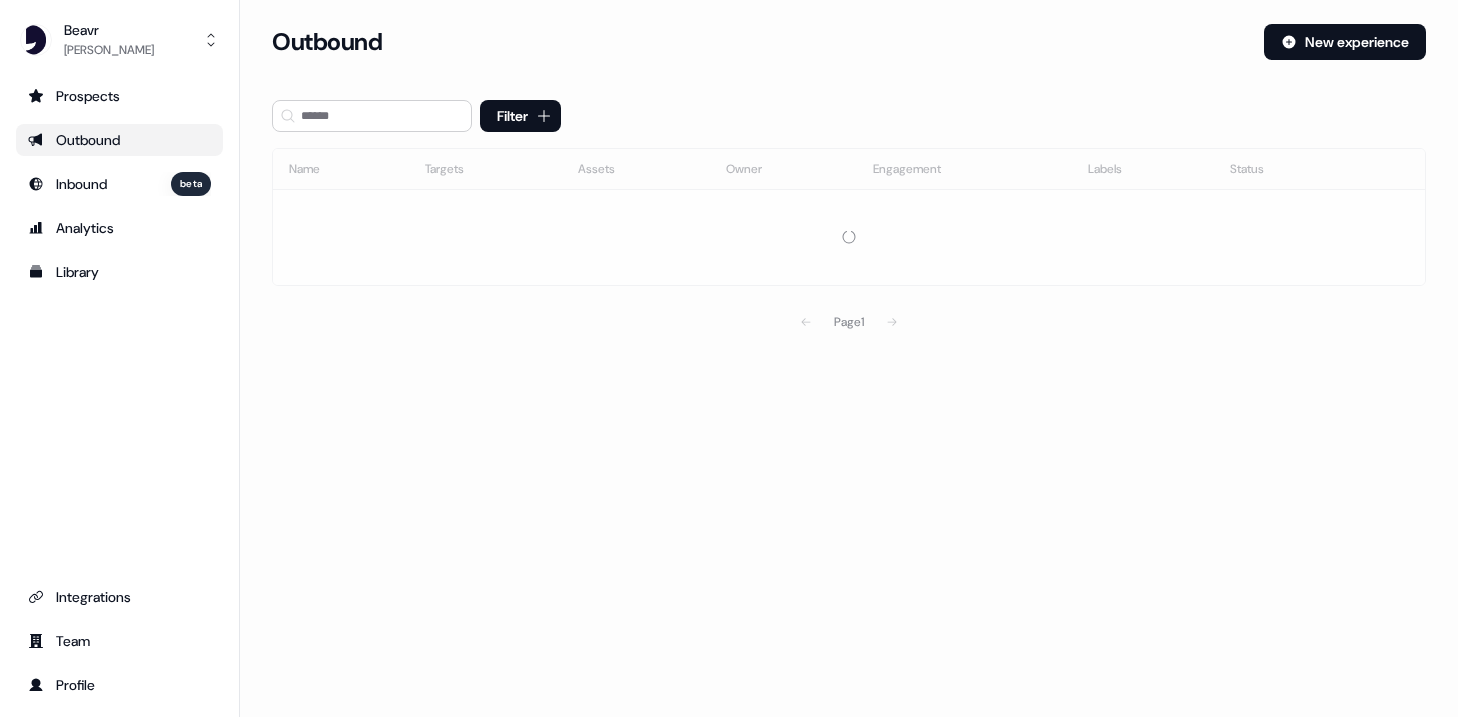 scroll, scrollTop: 0, scrollLeft: 0, axis: both 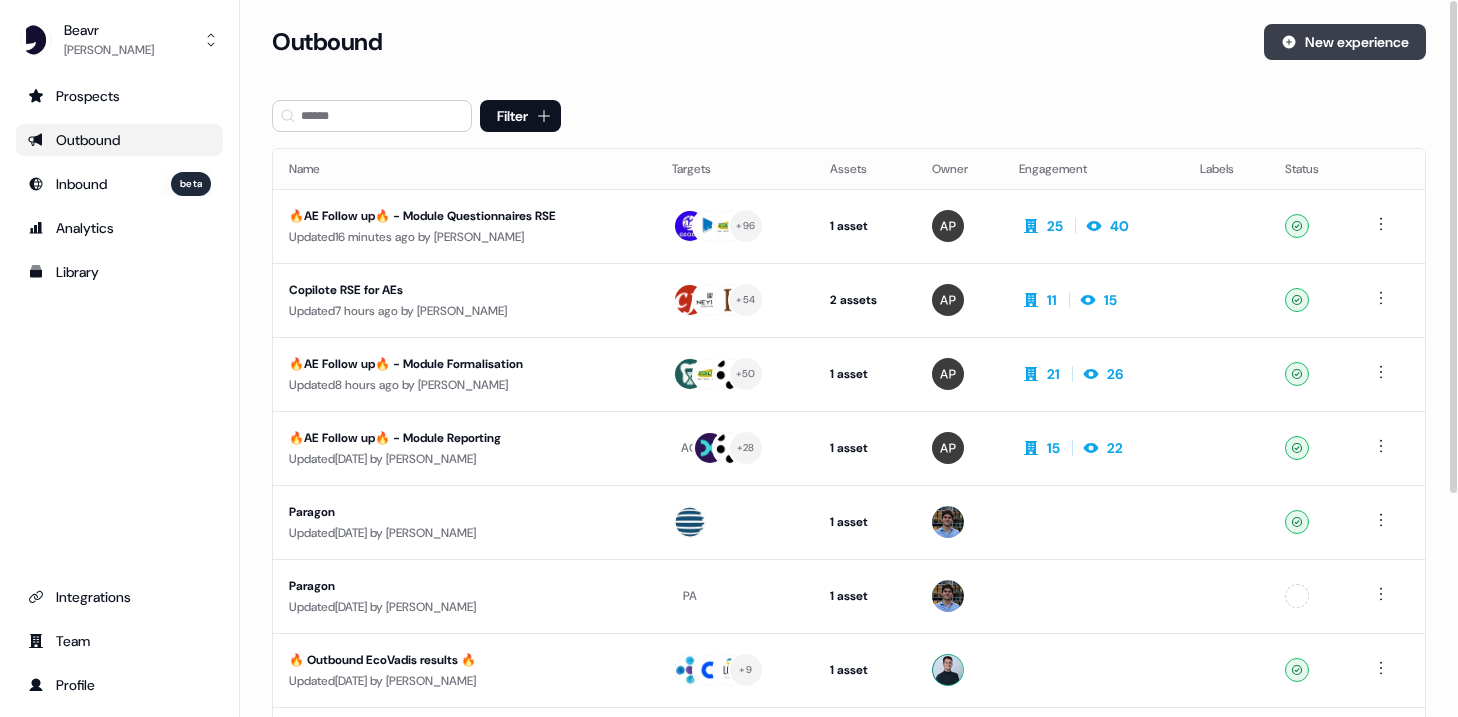click on "New experience" at bounding box center [1345, 42] 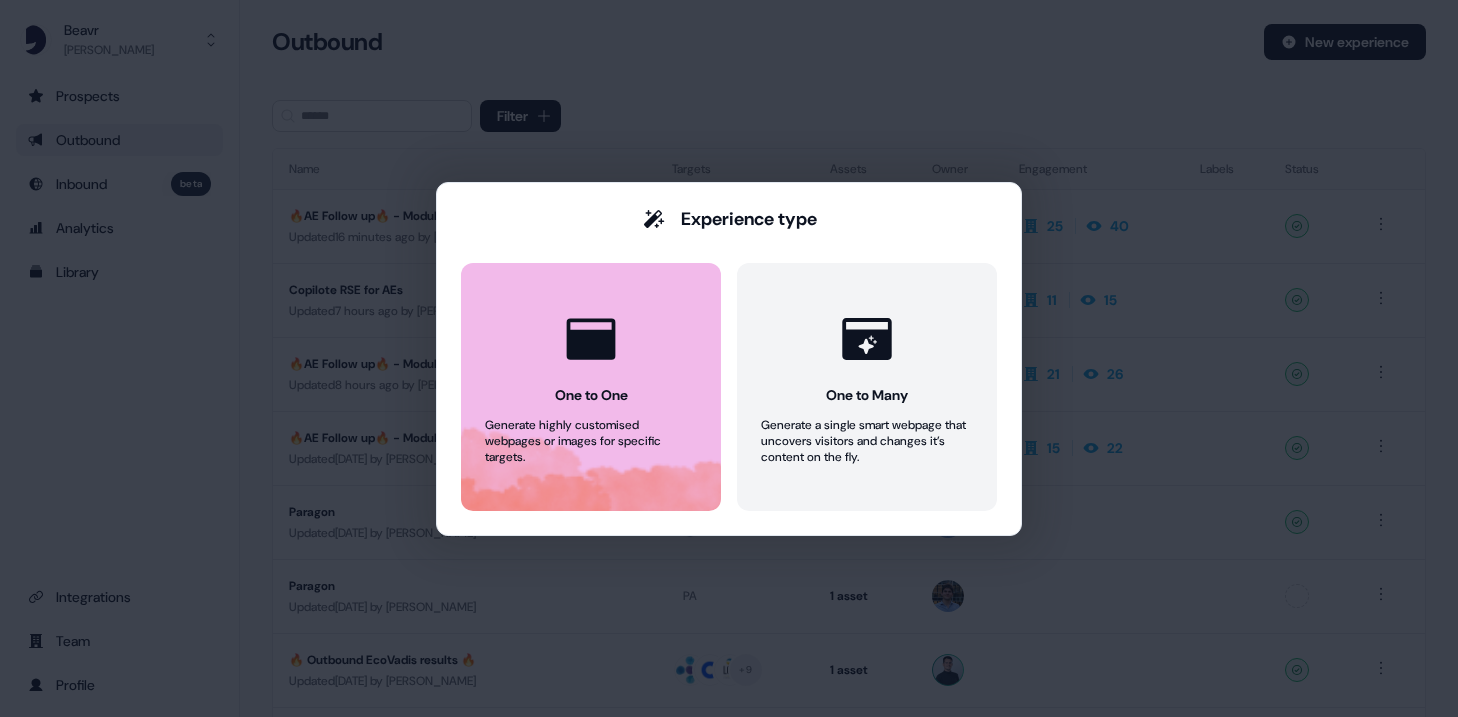 click 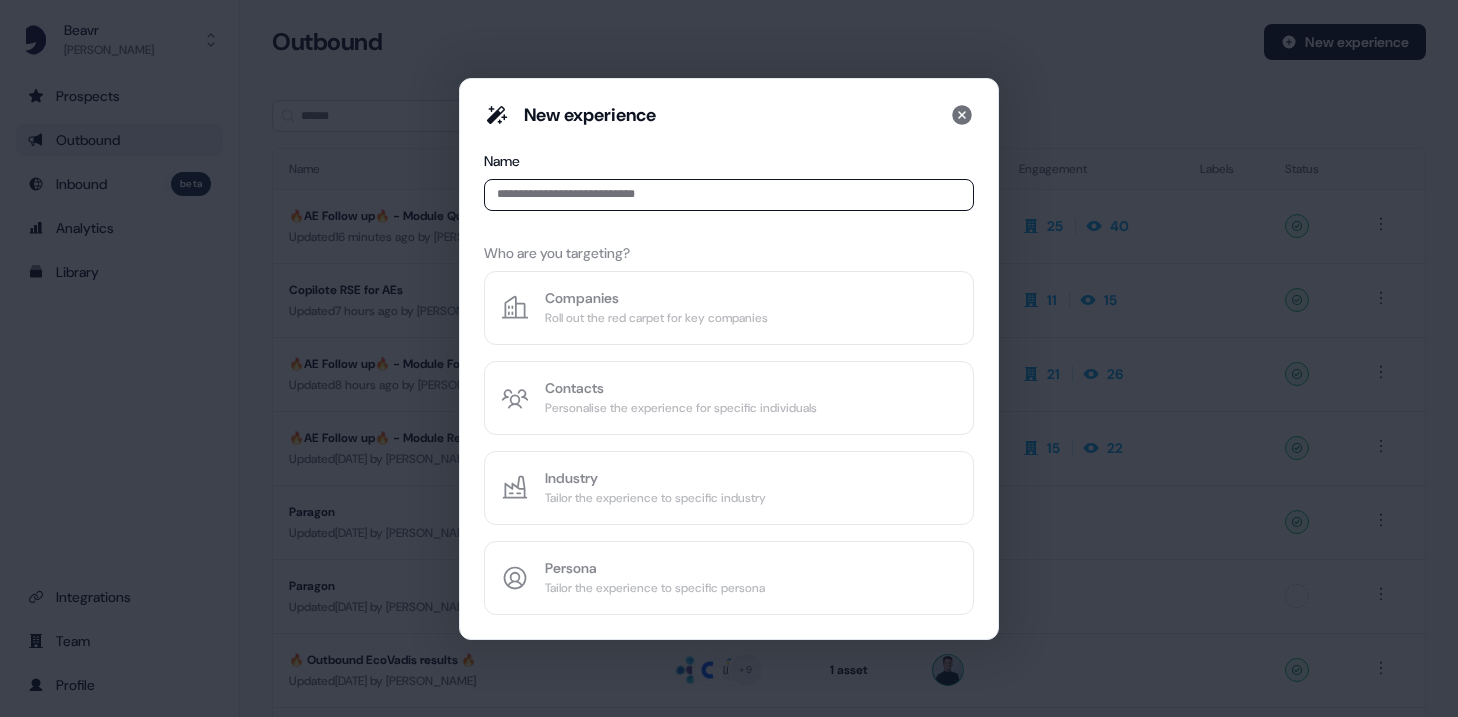 click at bounding box center [729, 195] 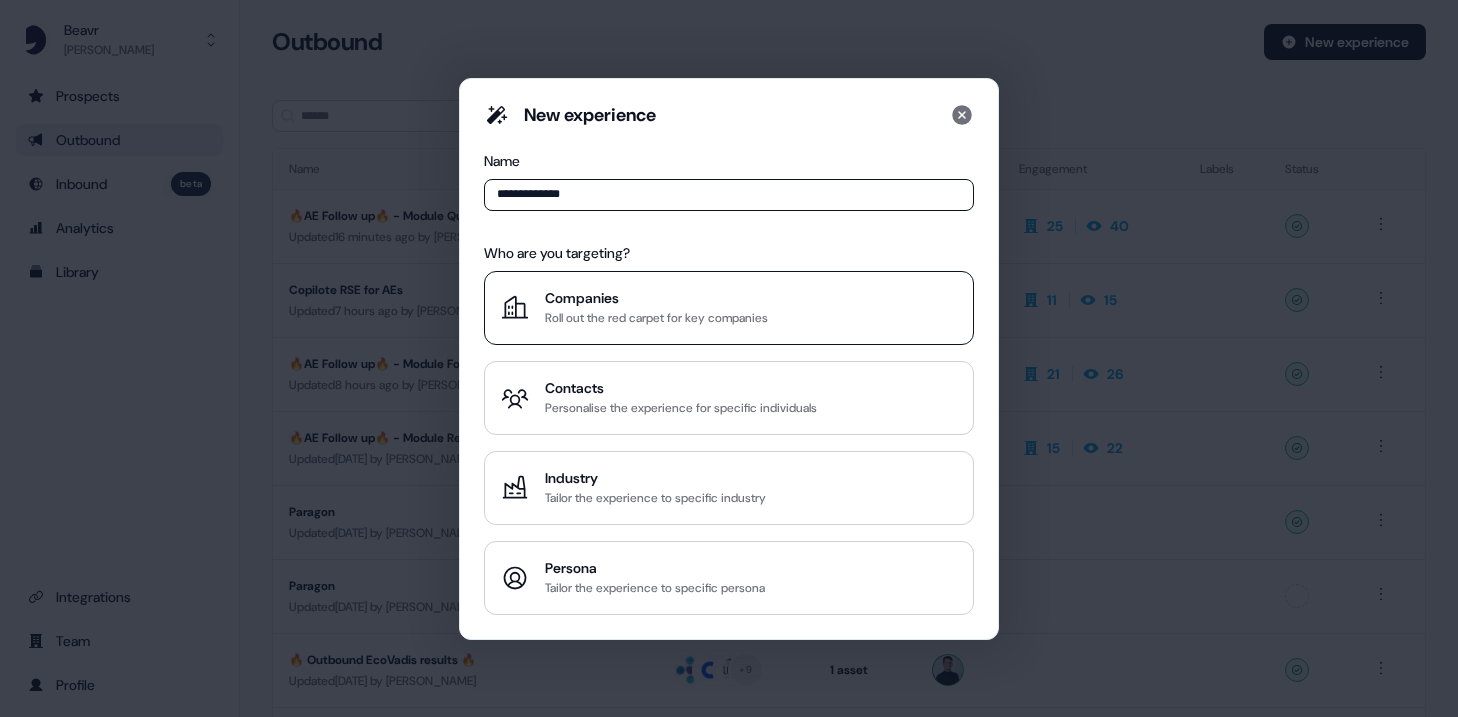 type on "**********" 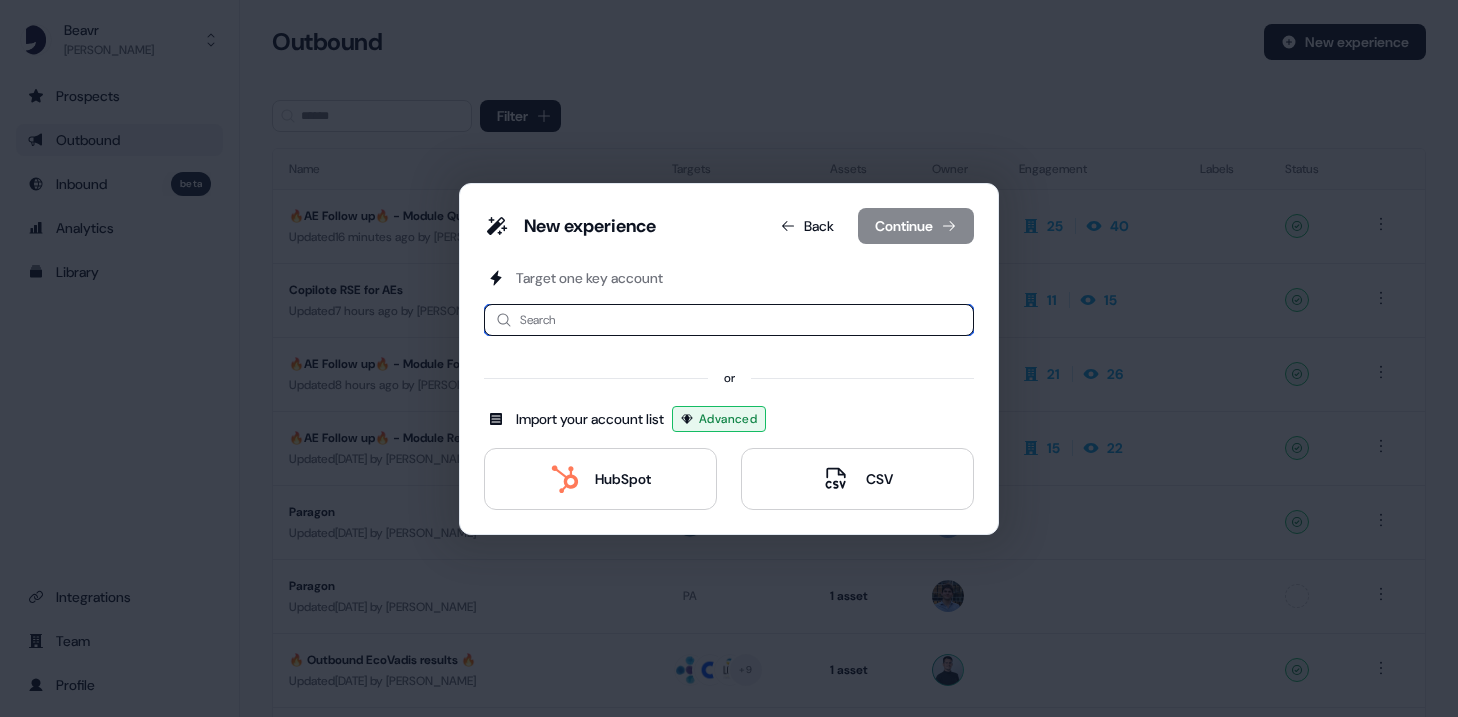 click at bounding box center (729, 320) 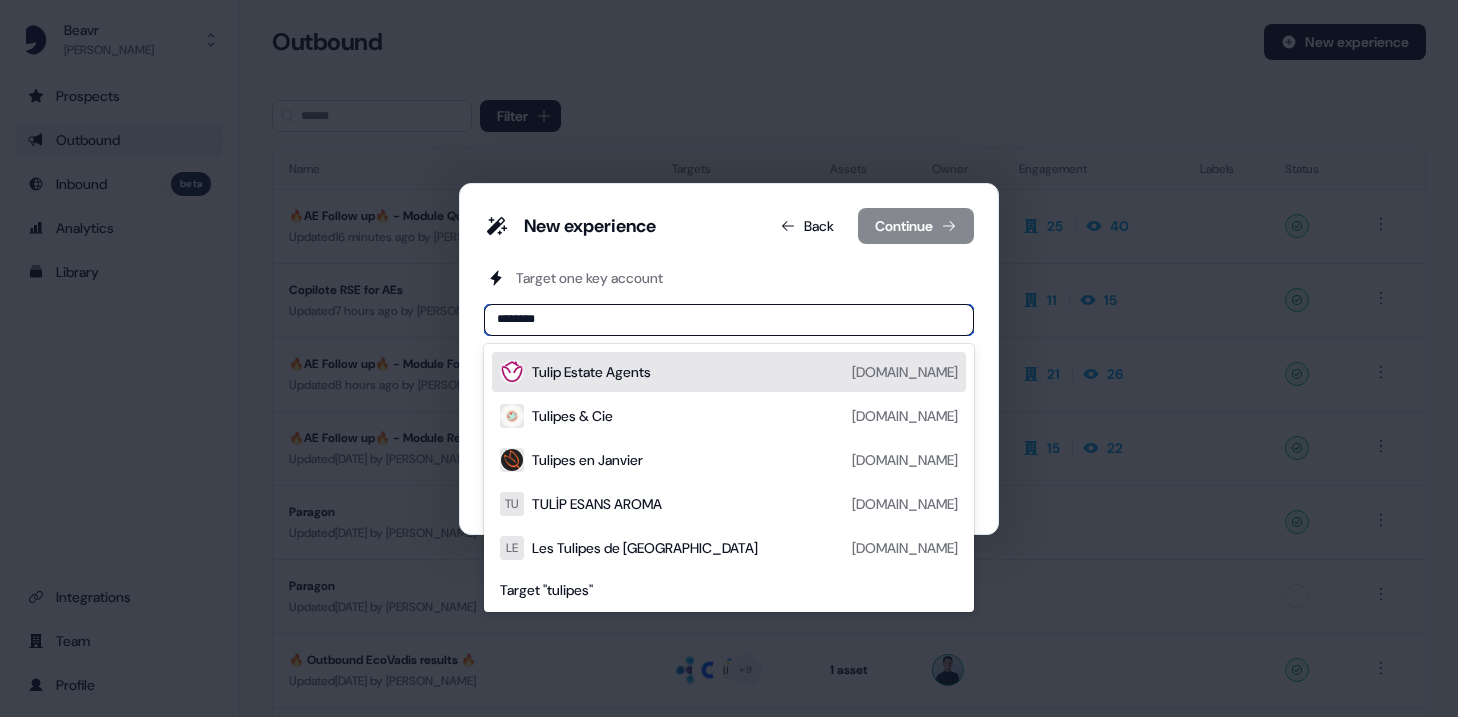 type on "*********" 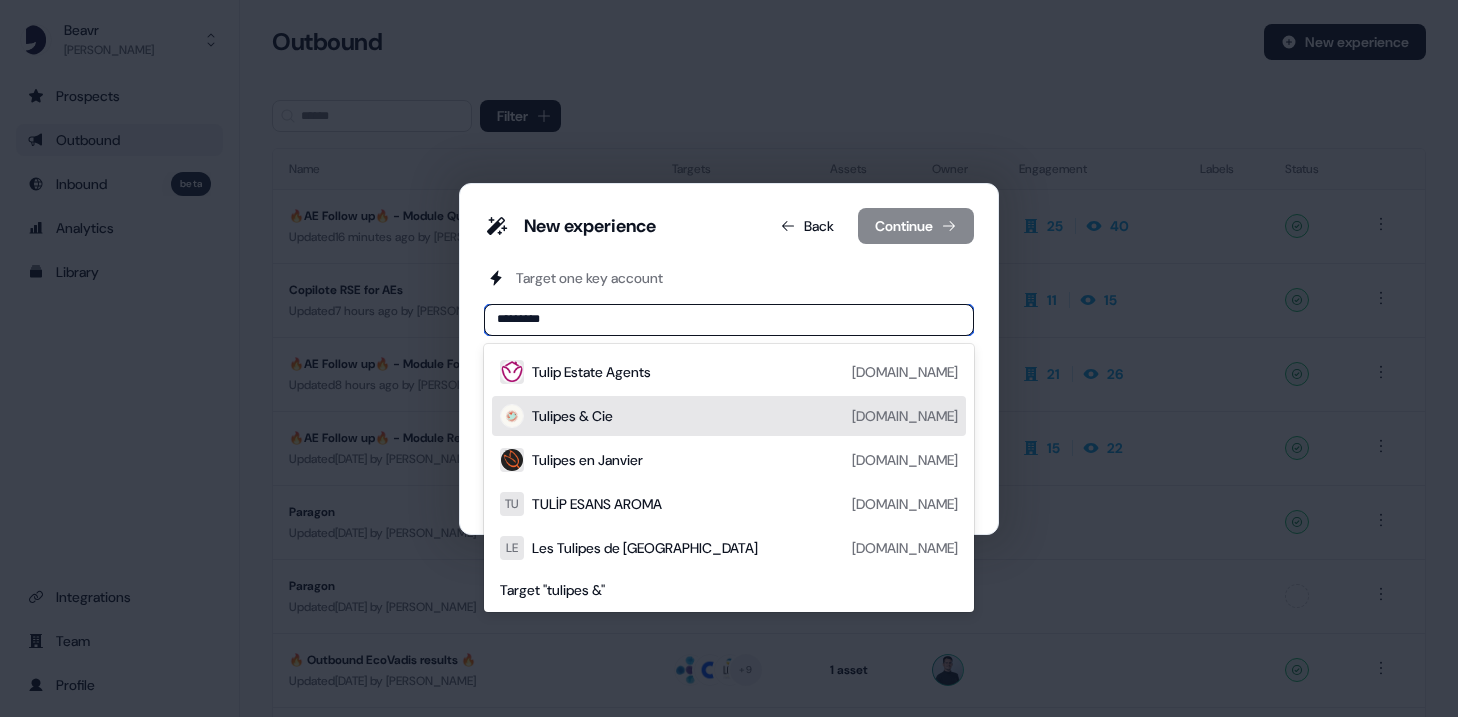 click on "Tulipes & Cie" at bounding box center (572, 416) 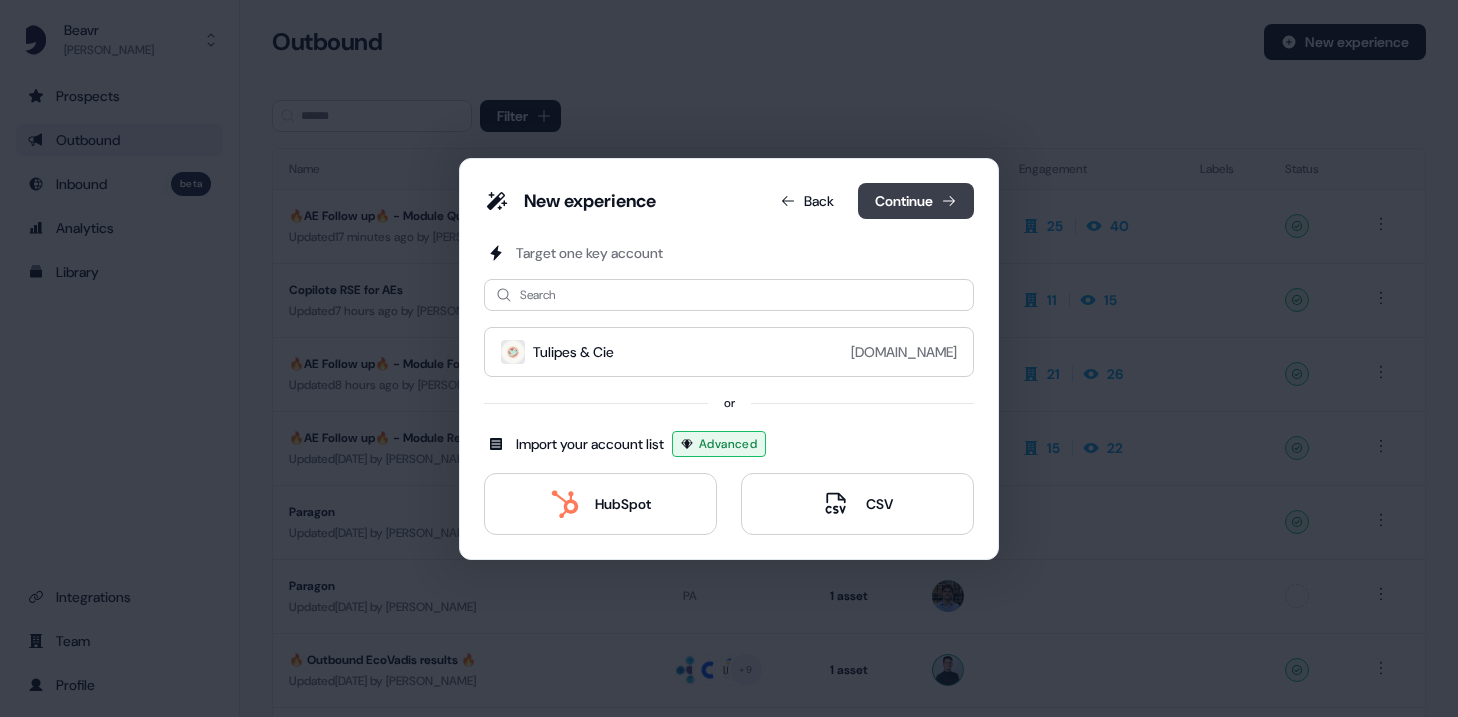 click on "Continue" at bounding box center [916, 201] 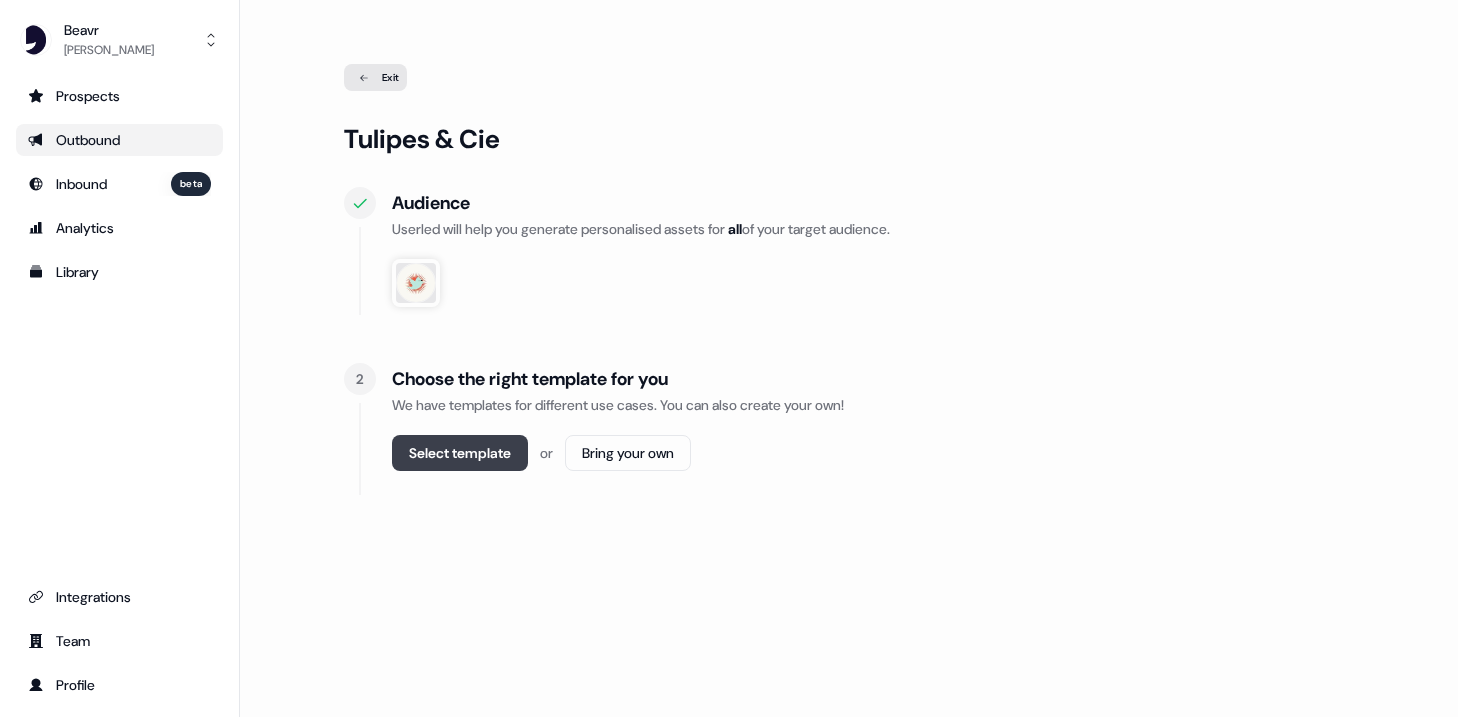 click on "Select template" at bounding box center [460, 453] 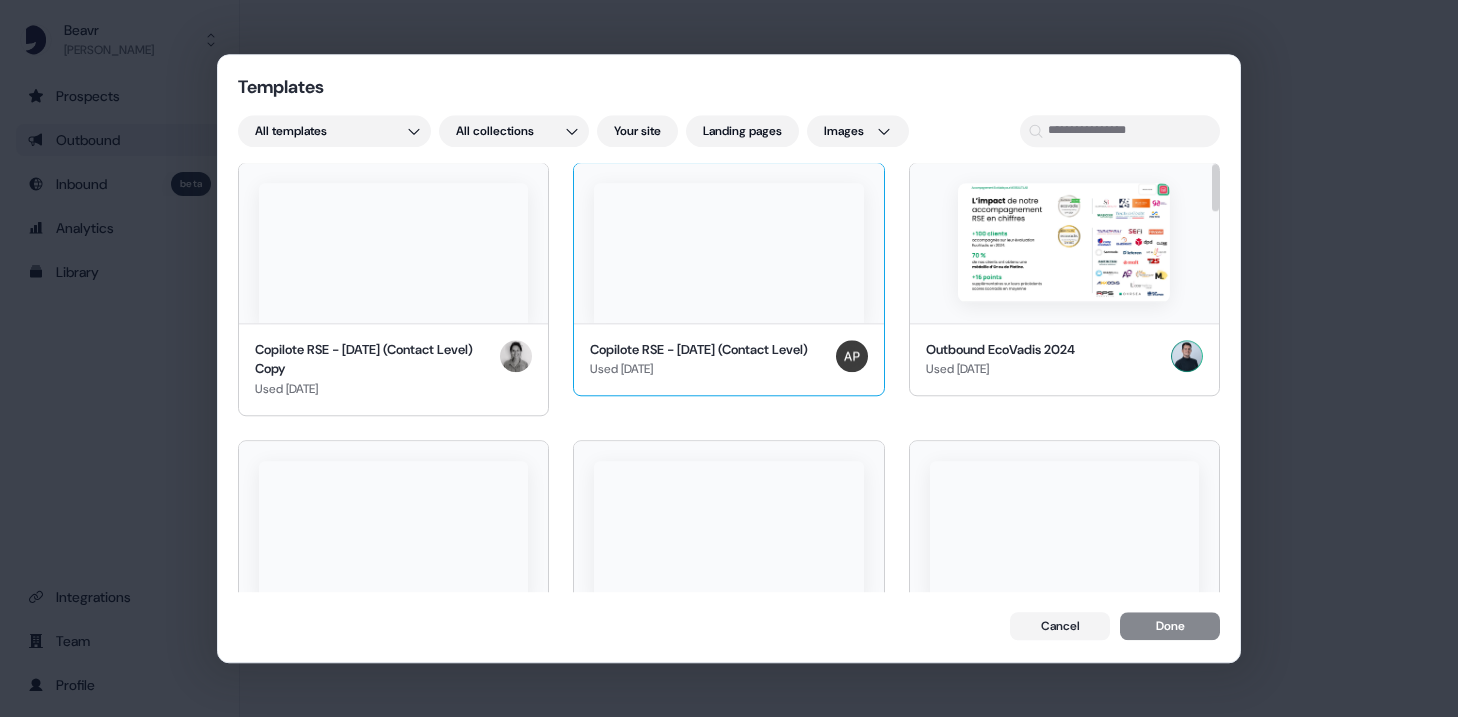 scroll, scrollTop: 0, scrollLeft: 0, axis: both 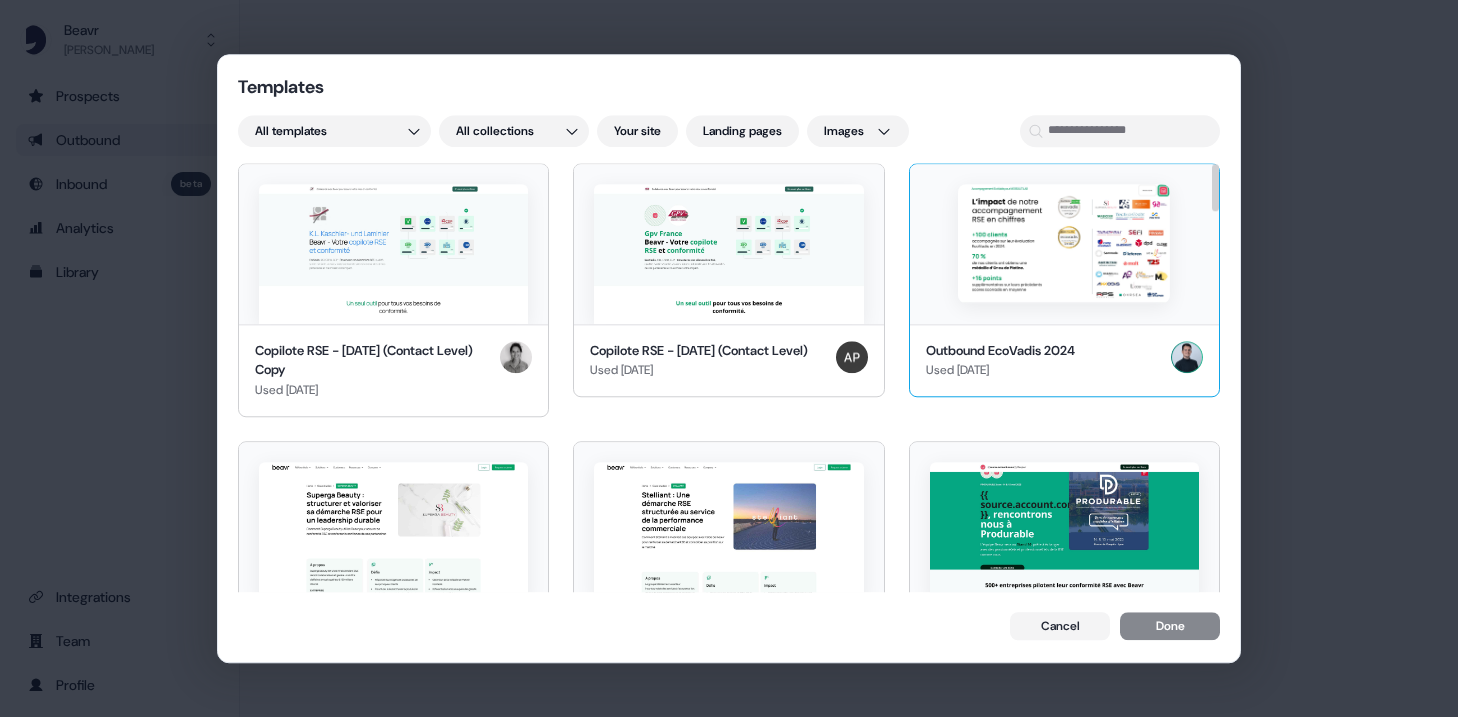 click on "Outbound EcoVadis 2024" at bounding box center [1000, 351] 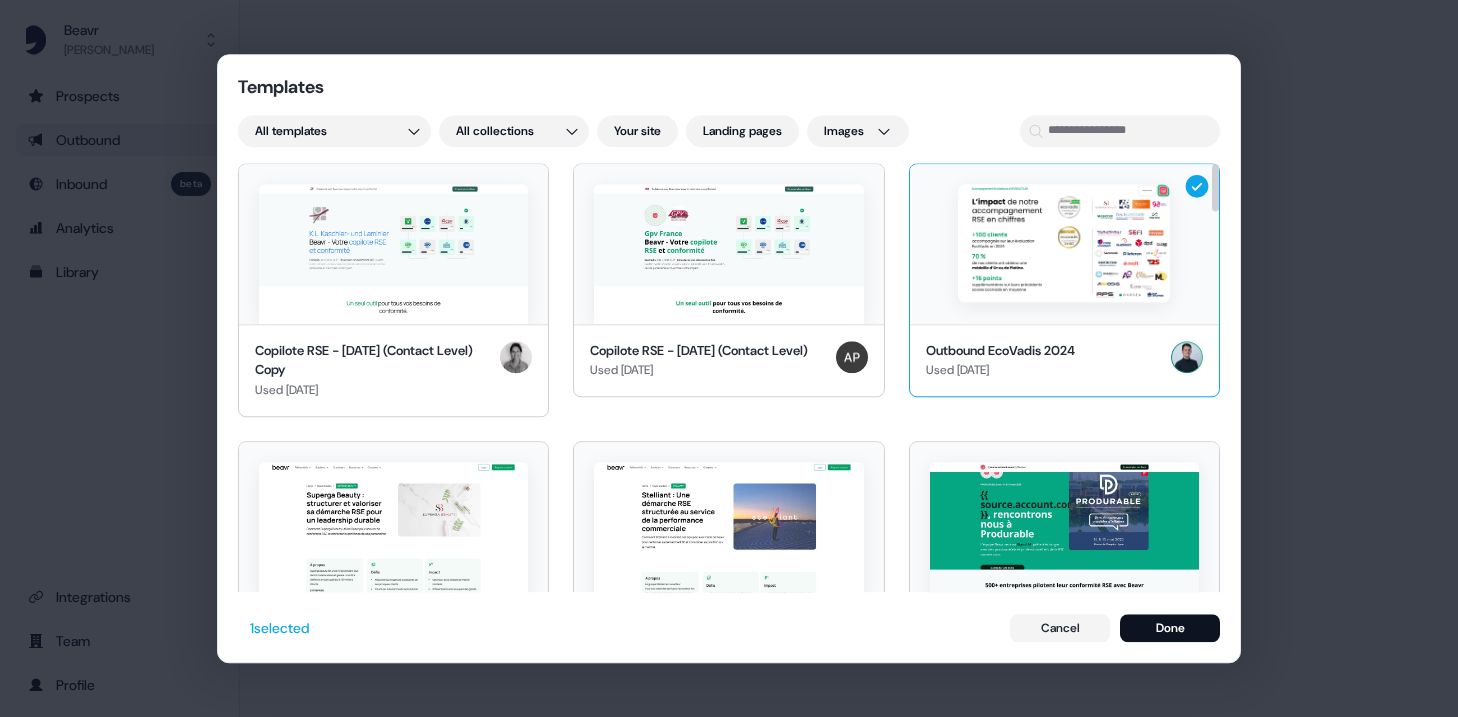 click at bounding box center (1064, 244) 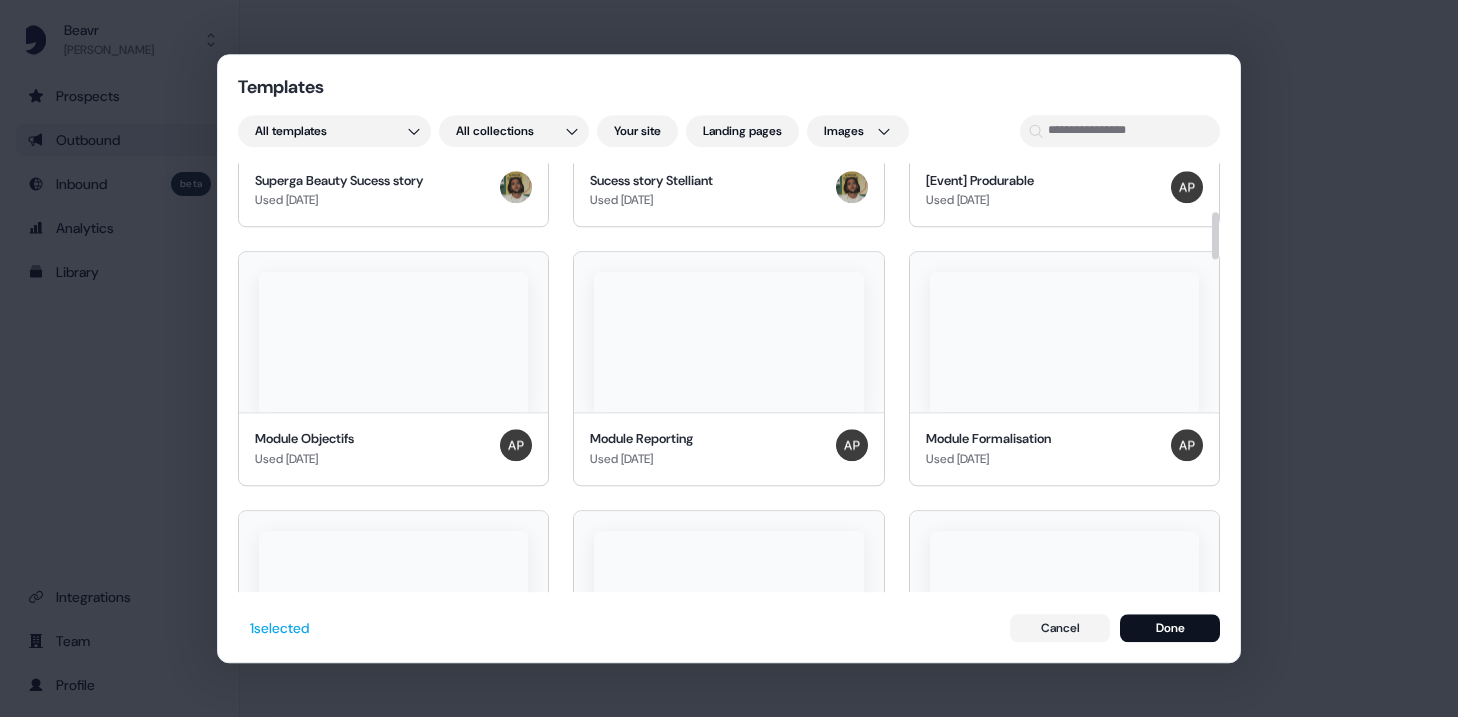 scroll, scrollTop: 449, scrollLeft: 0, axis: vertical 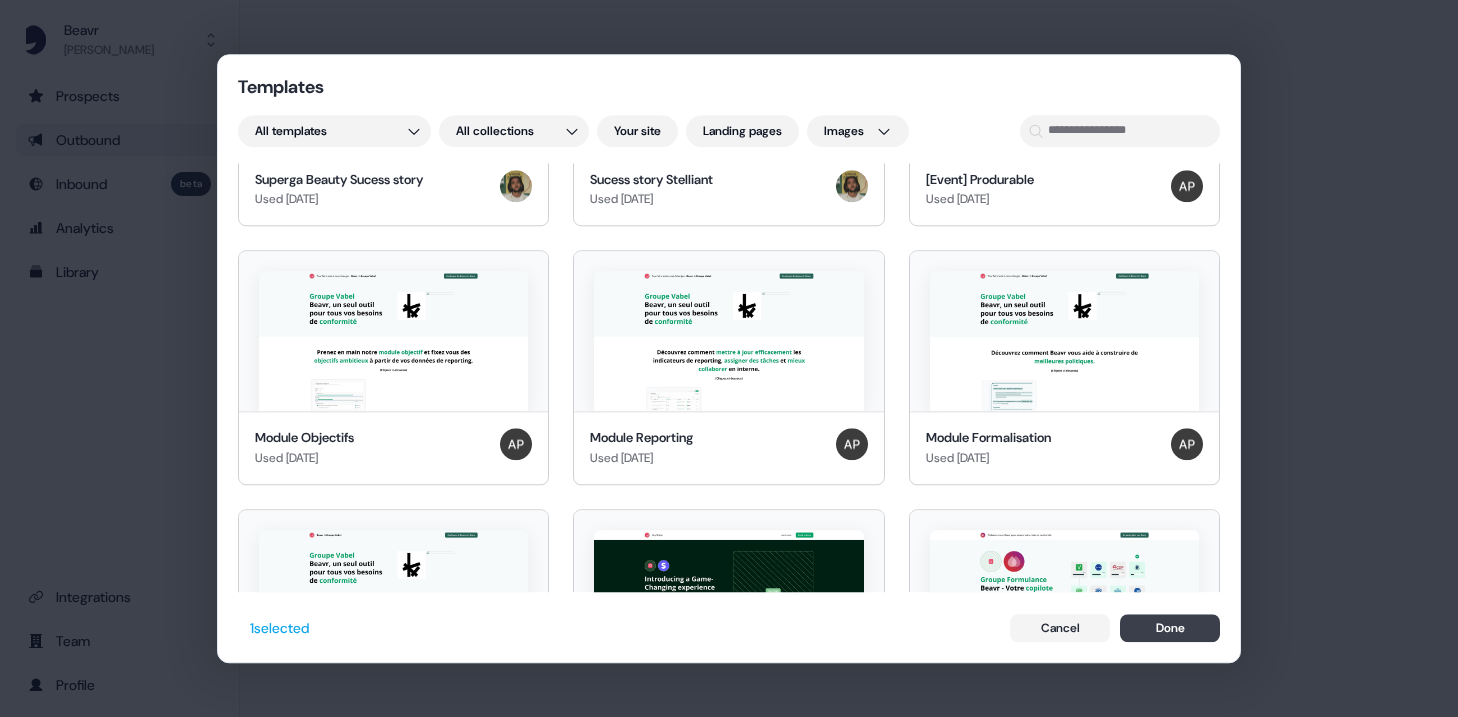 click on "Done" at bounding box center [1170, 628] 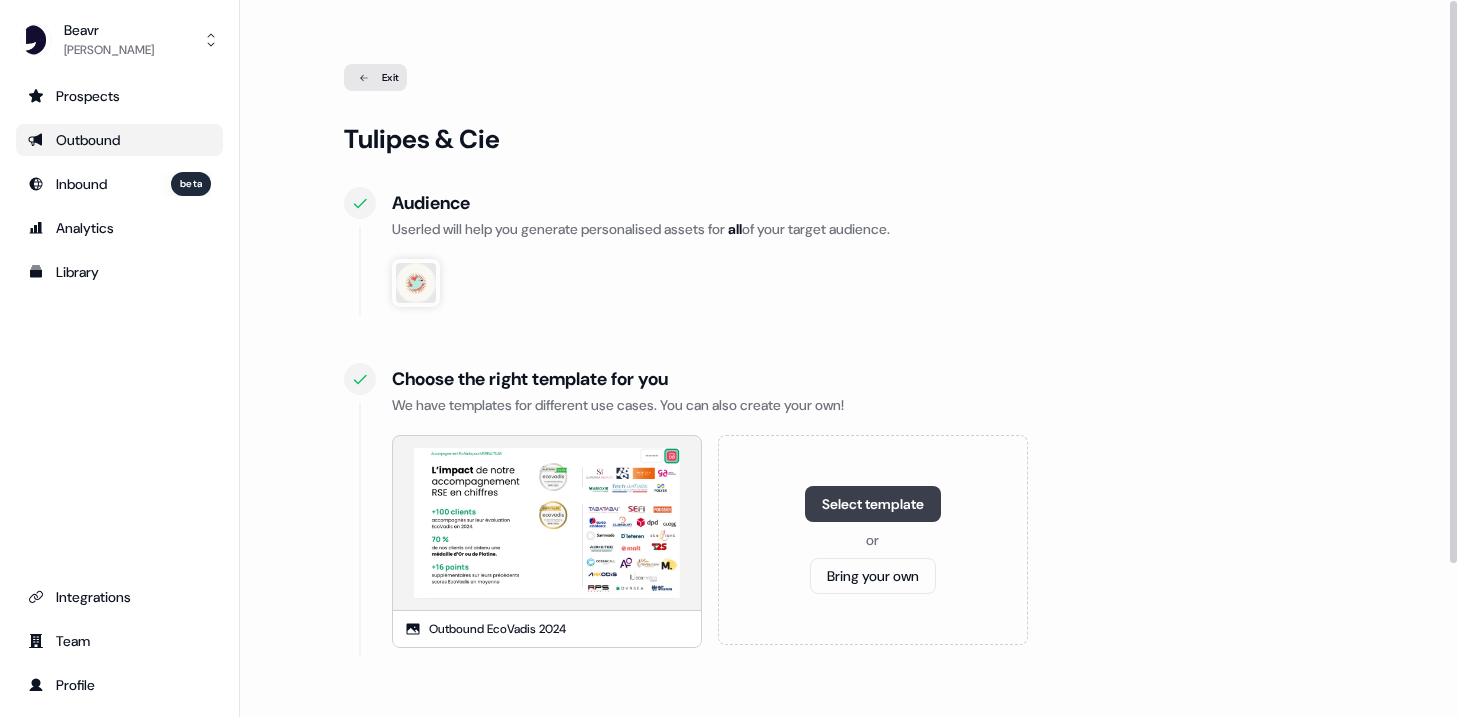 click on "Select template" at bounding box center (873, 504) 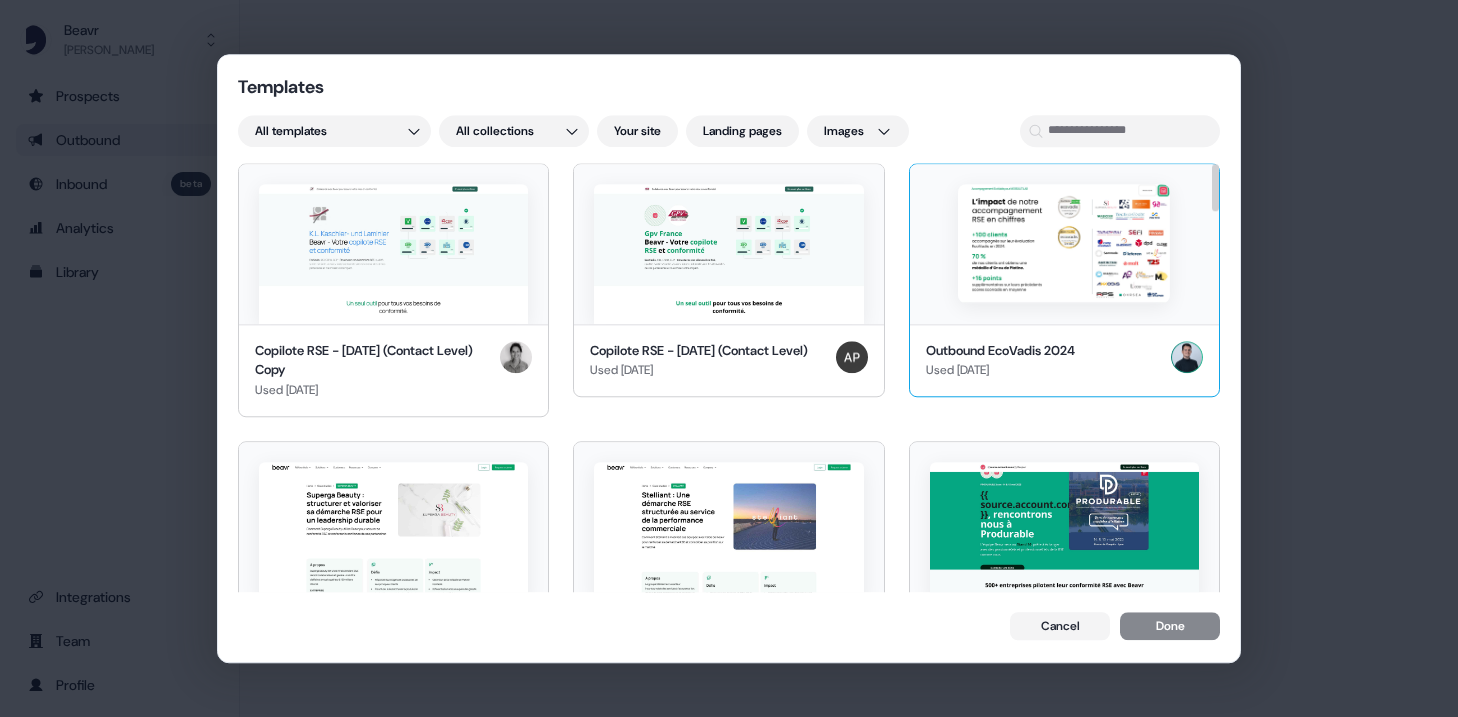 click on "Used 1 month ago" at bounding box center [1000, 370] 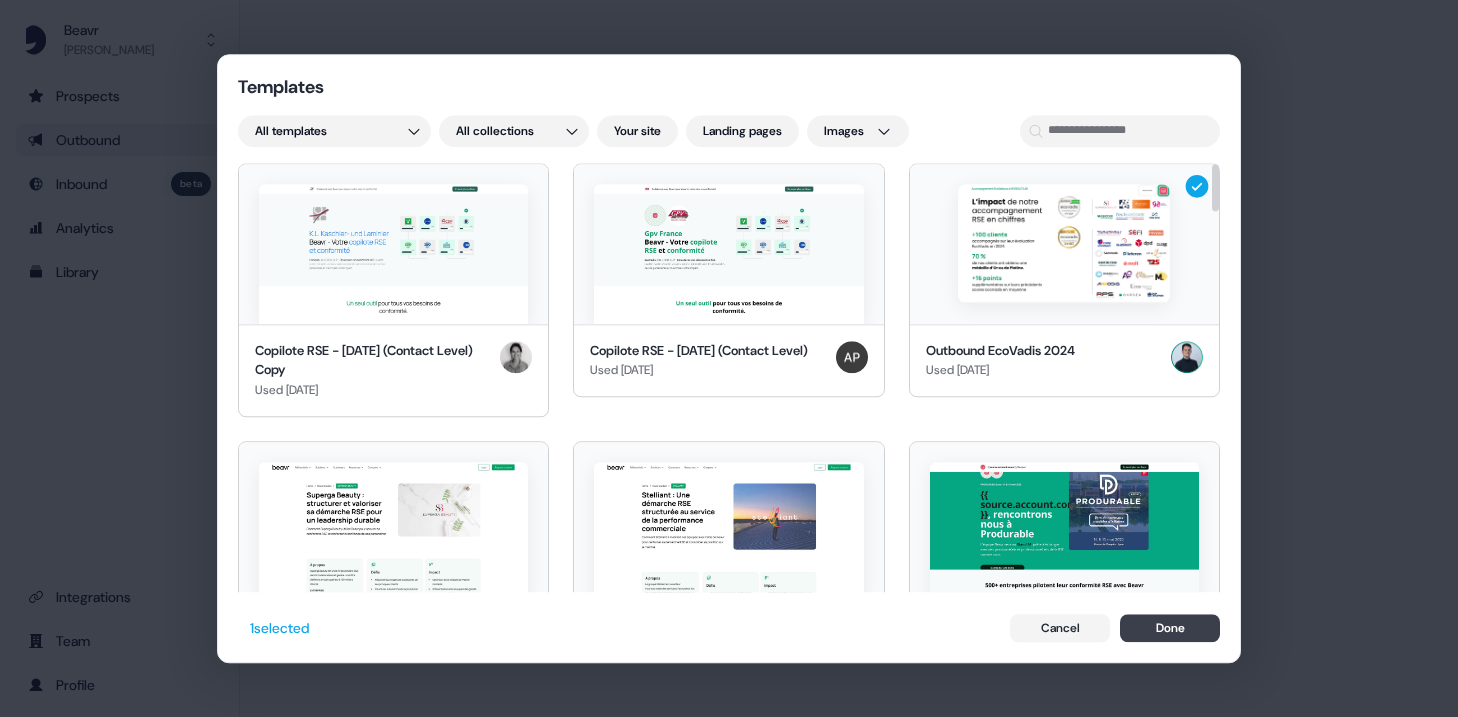 click on "Done" at bounding box center (1170, 628) 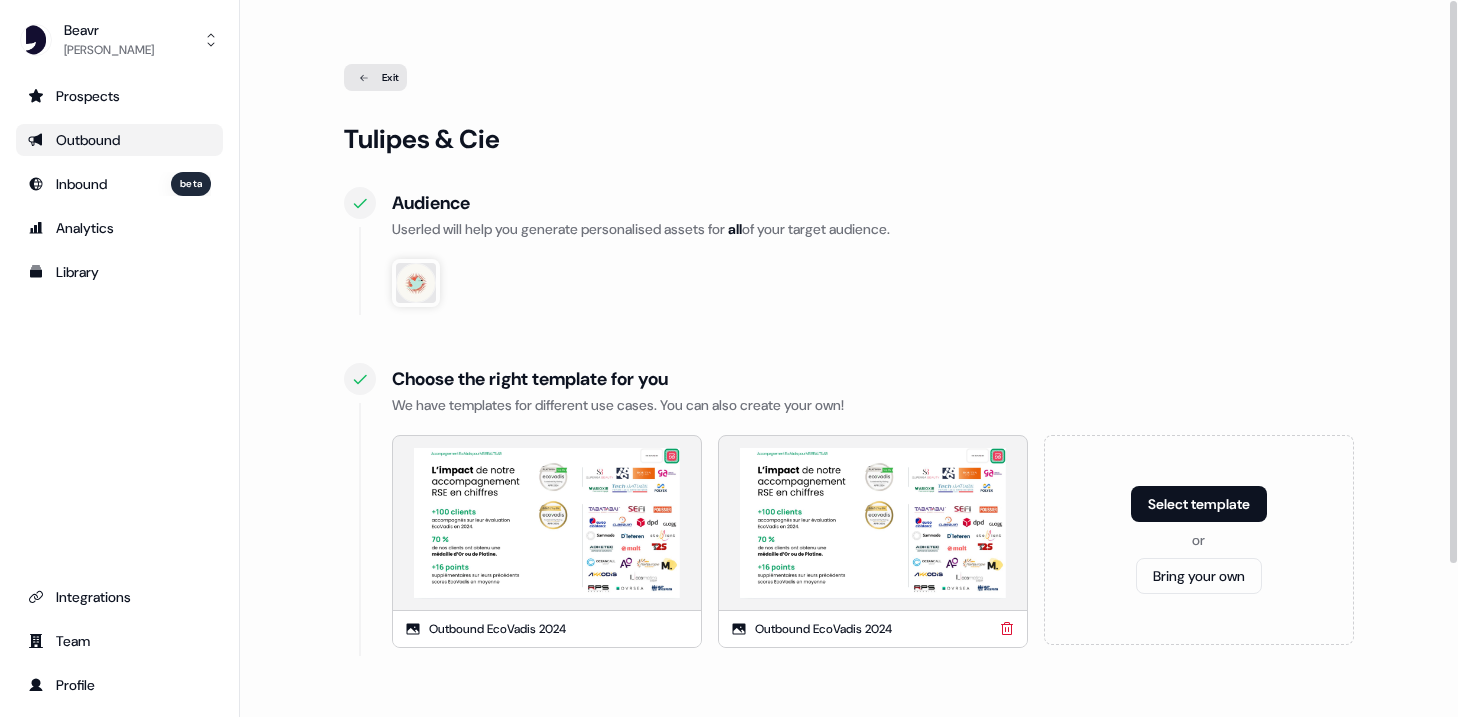 click at bounding box center (873, 523) 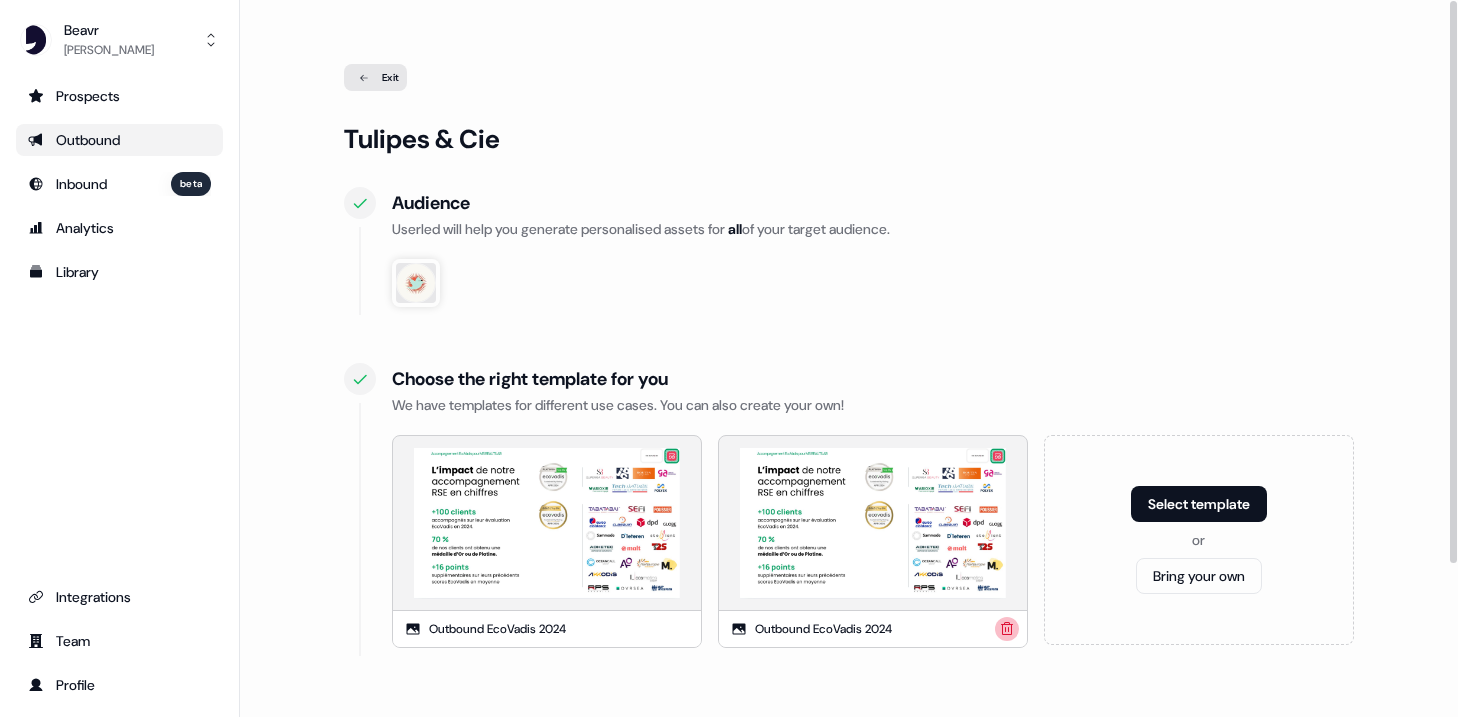 click 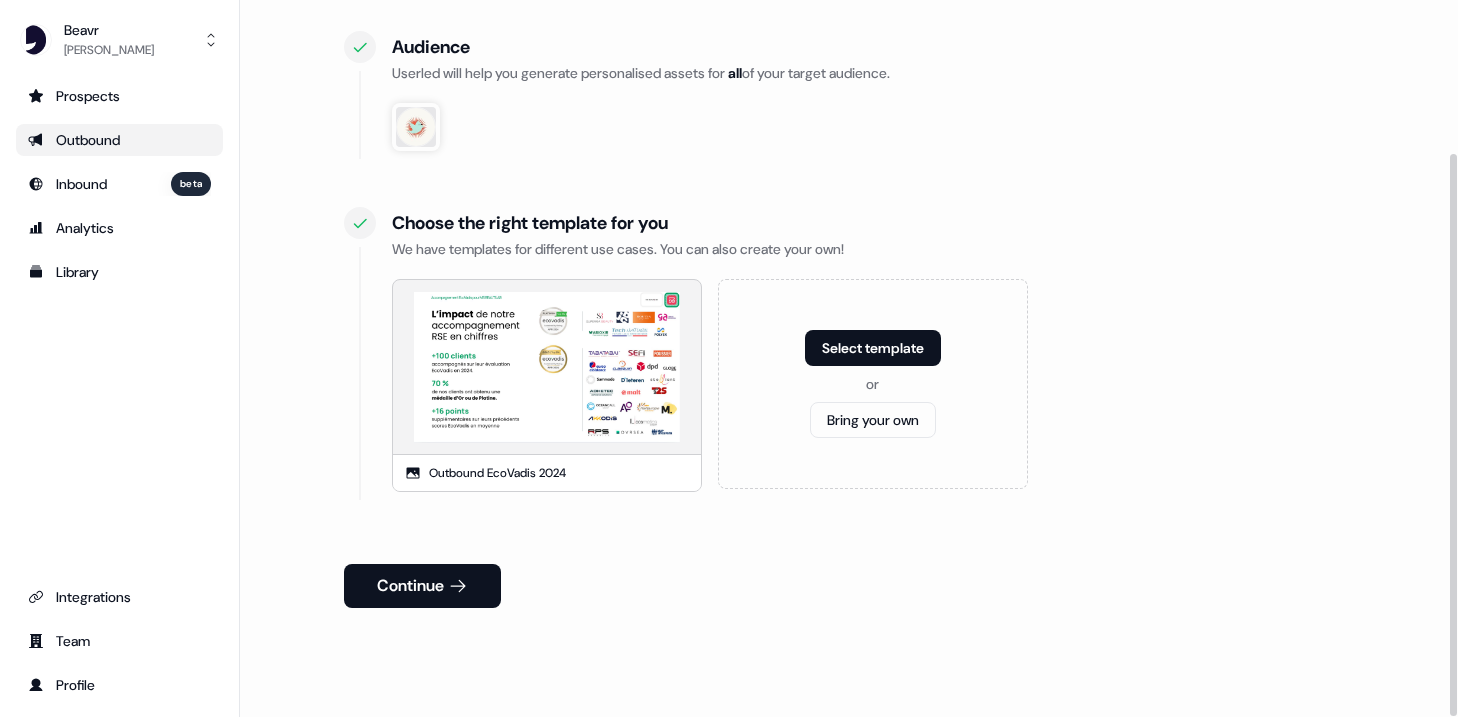 scroll, scrollTop: 195, scrollLeft: 0, axis: vertical 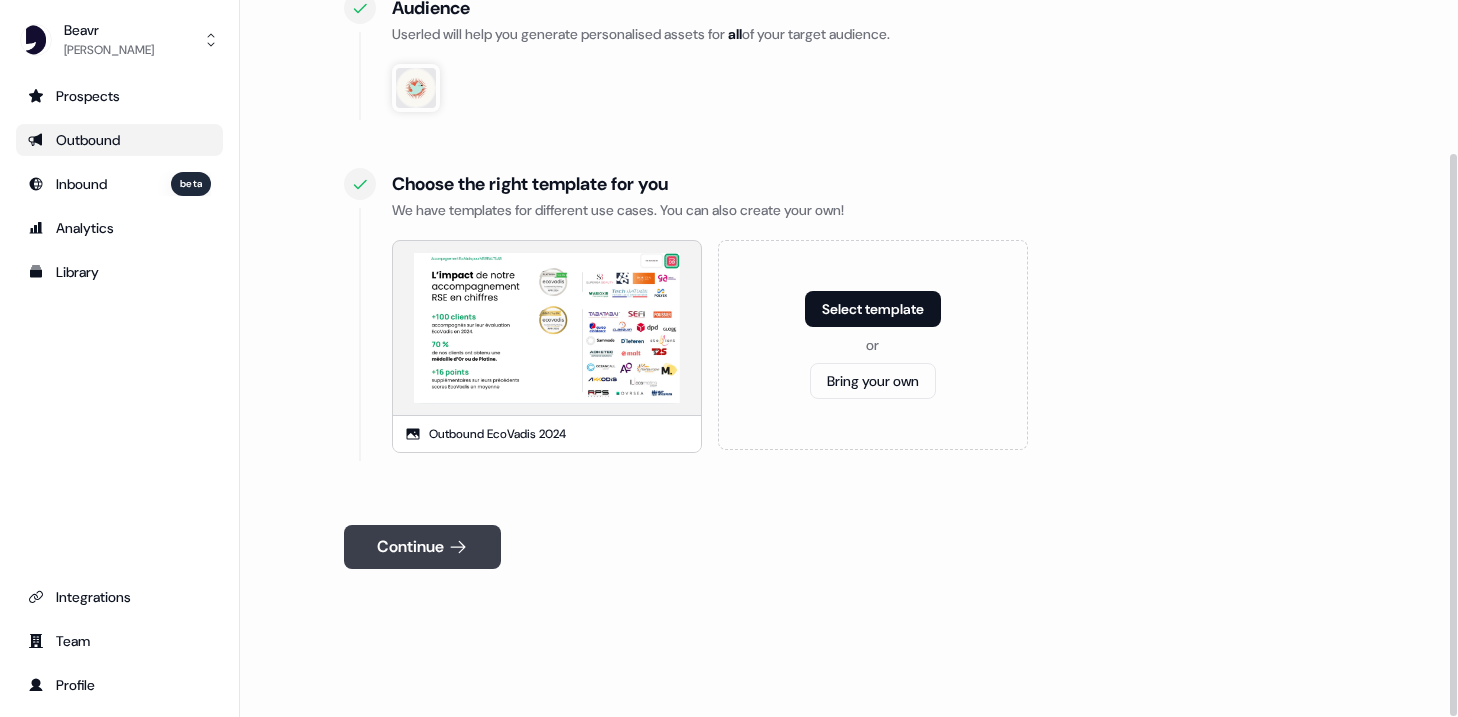 click on "Continue" at bounding box center [422, 547] 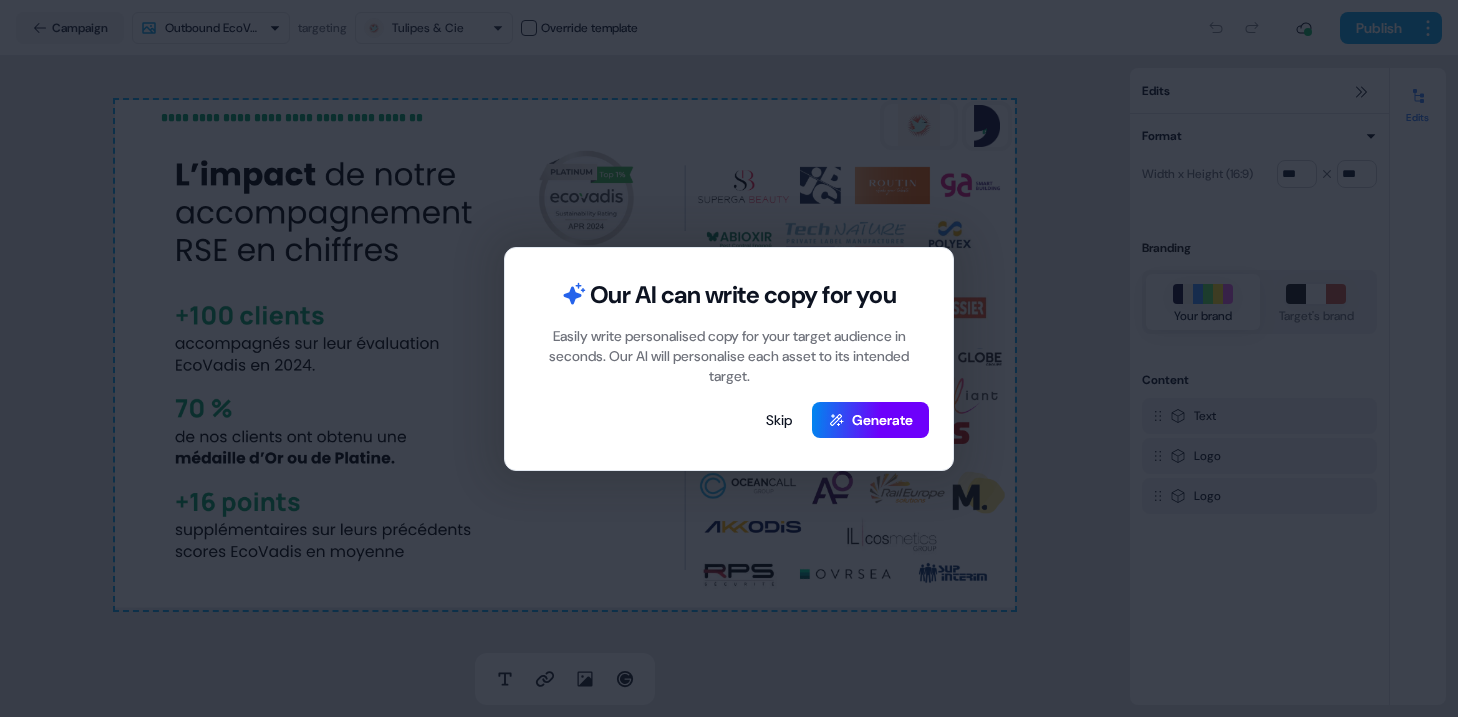 click on "Generate" at bounding box center [870, 420] 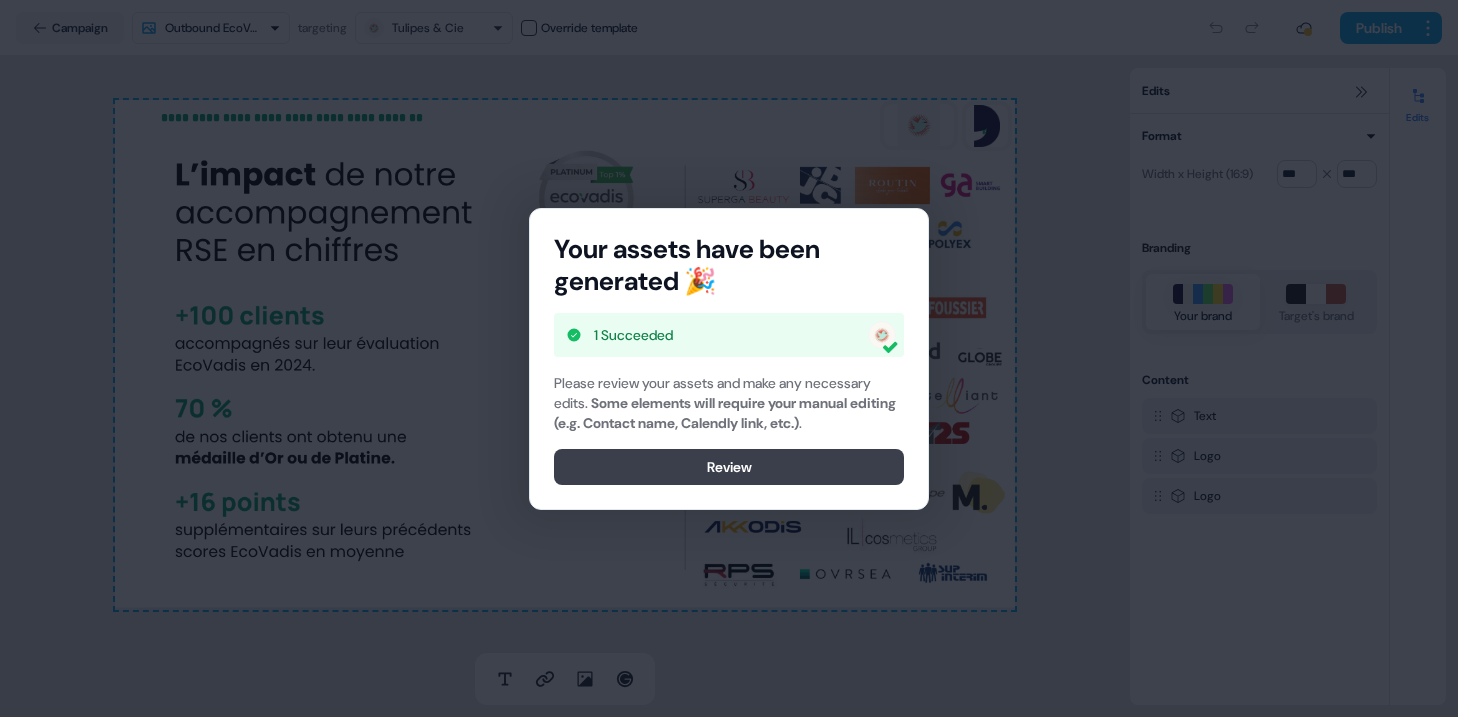 click on "Review" at bounding box center [729, 467] 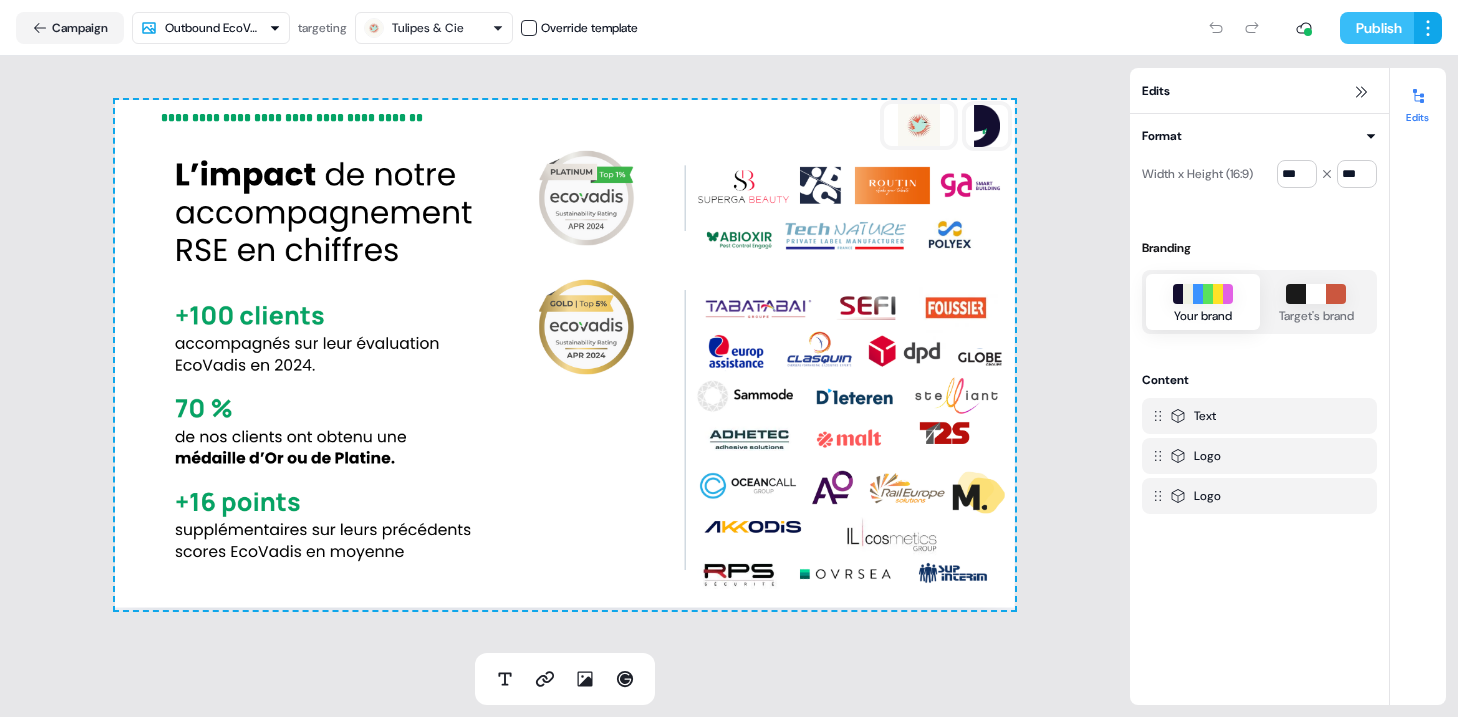click on "Publish" at bounding box center (1377, 28) 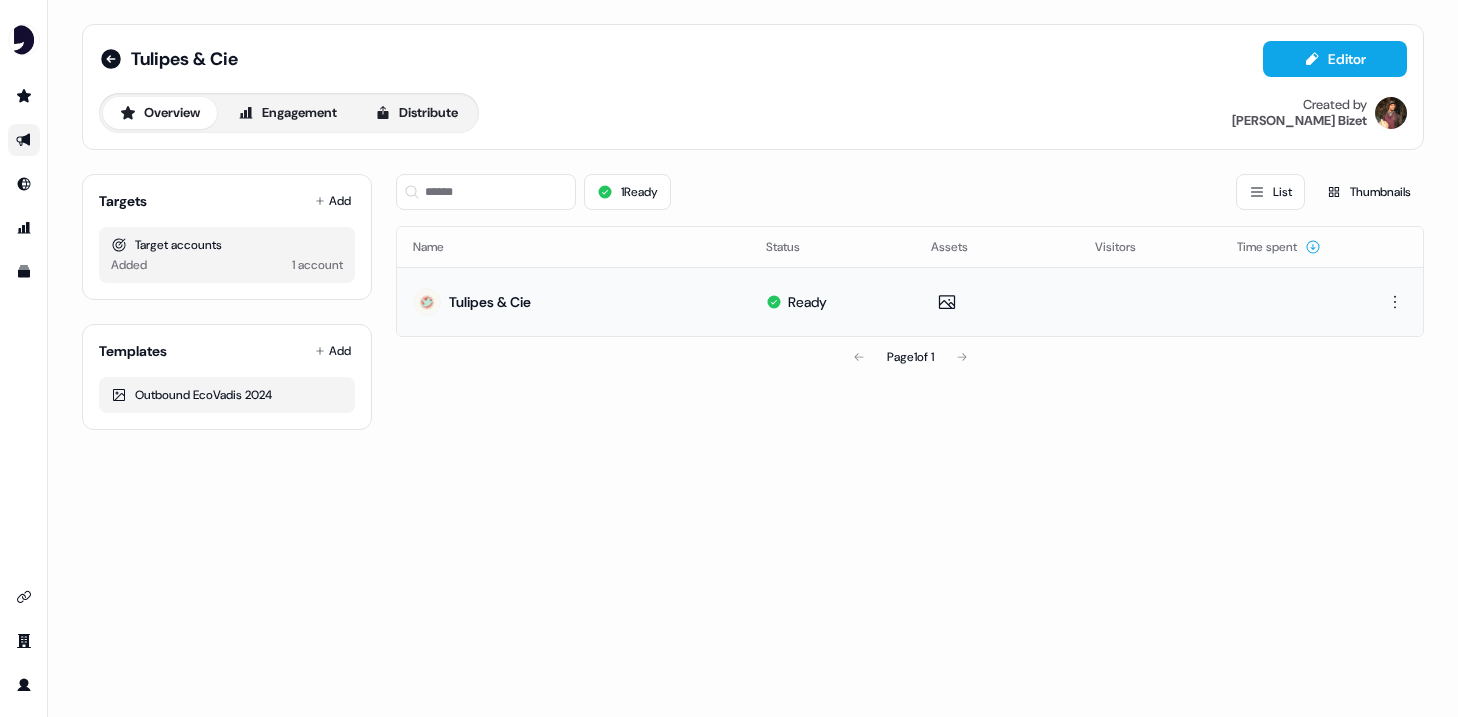 click on "Tulipes & Cie" at bounding box center [490, 302] 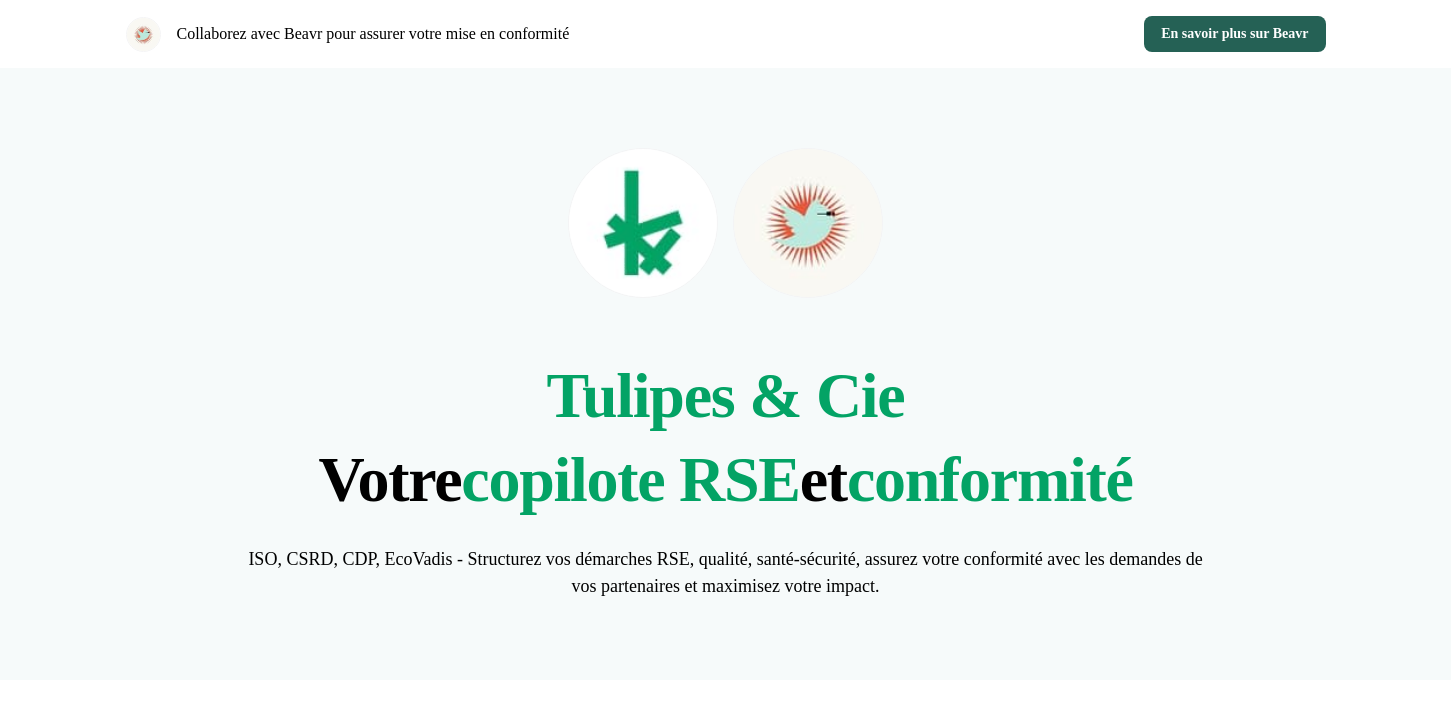 scroll, scrollTop: 0, scrollLeft: 0, axis: both 